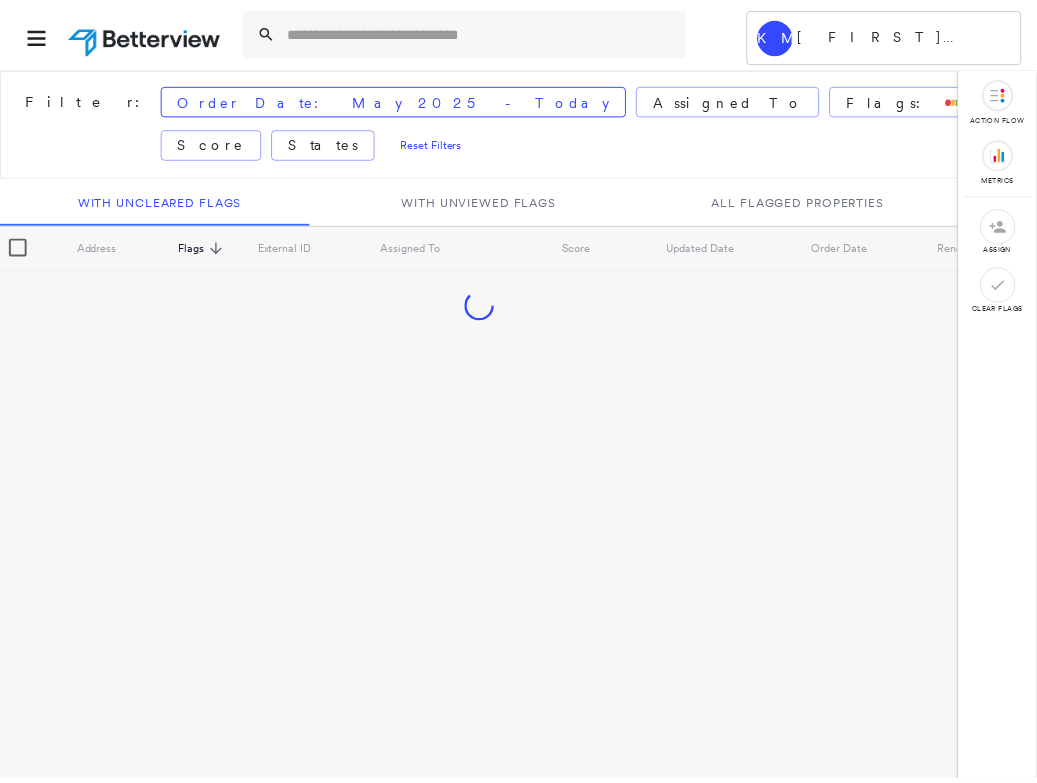 scroll, scrollTop: 0, scrollLeft: 0, axis: both 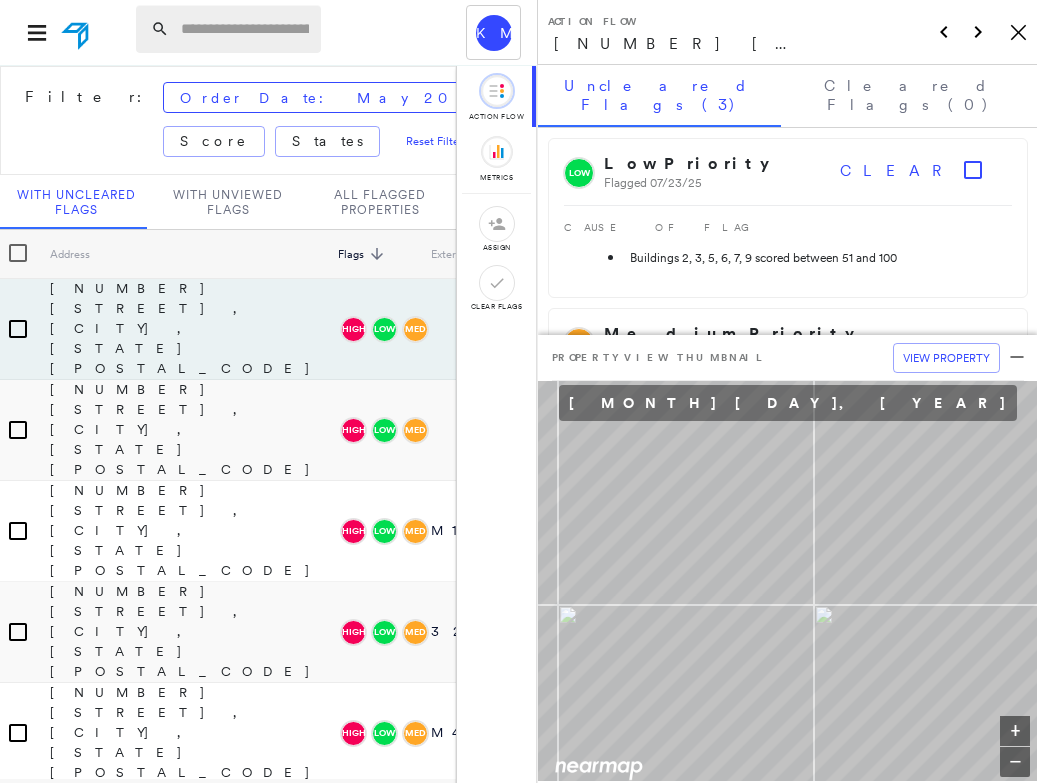 click at bounding box center [245, 29] 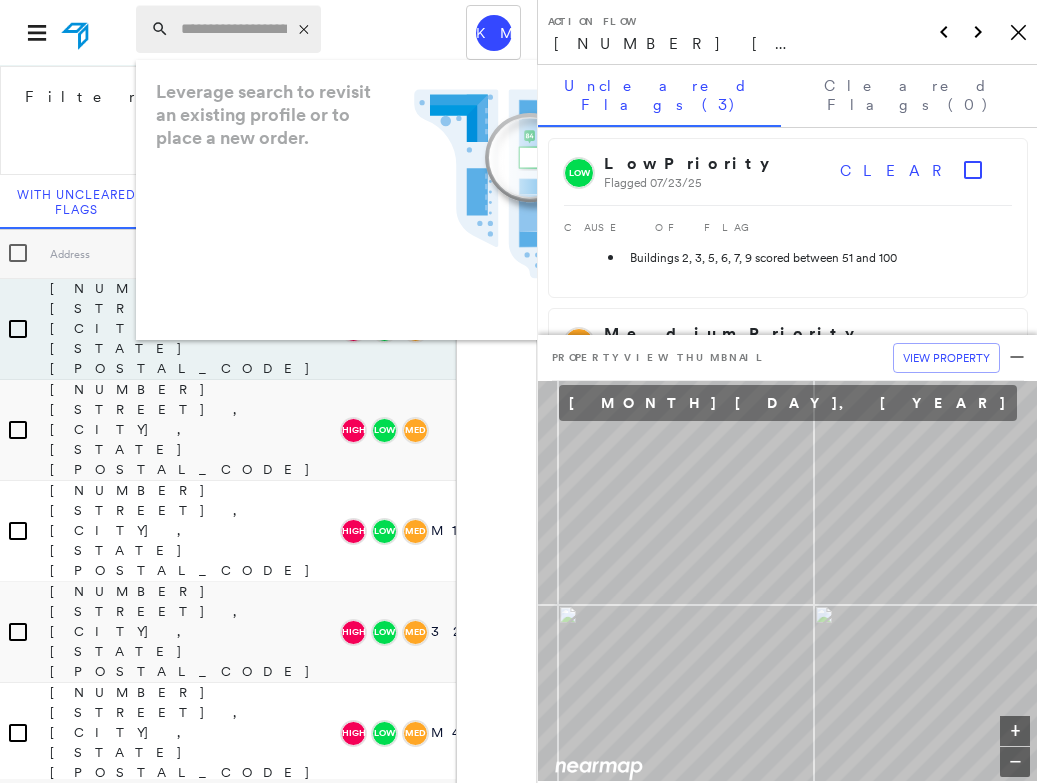 paste on "**********" 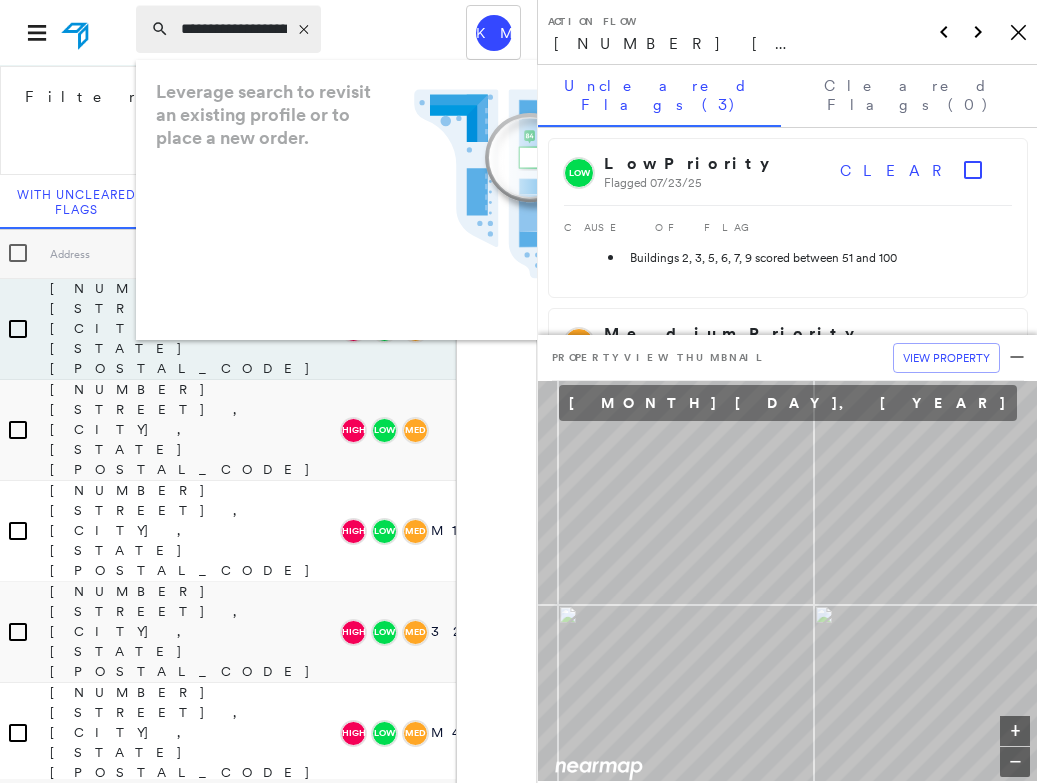 scroll, scrollTop: 0, scrollLeft: 165, axis: horizontal 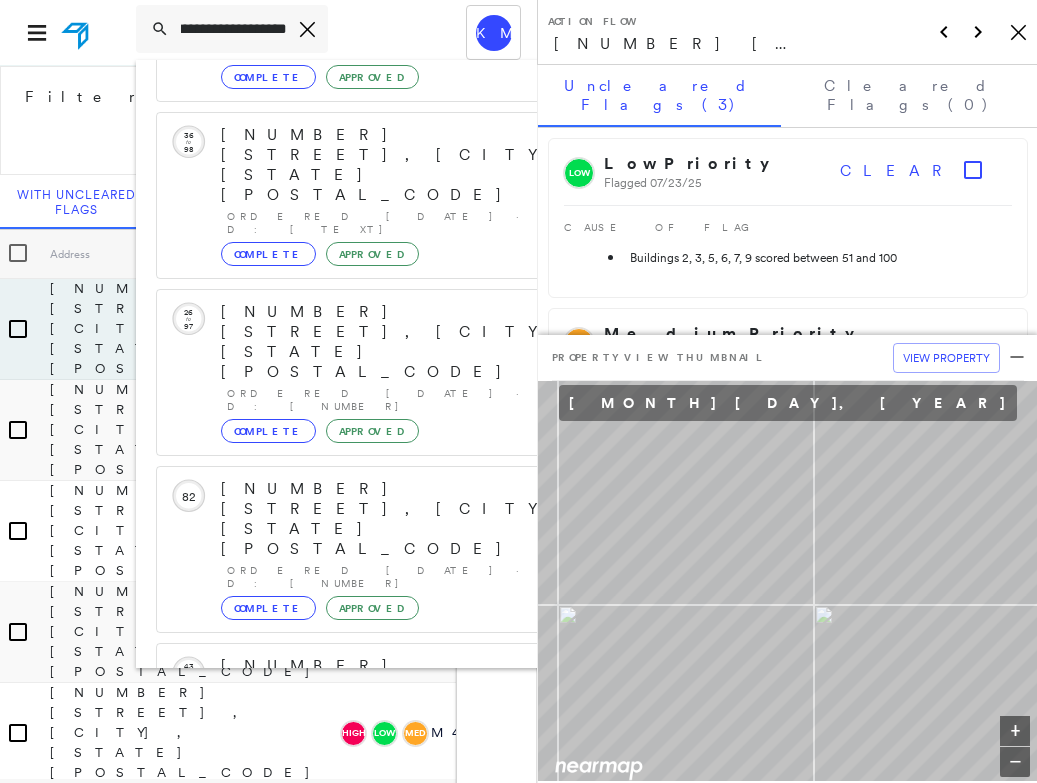 click on "611 W Jones St, Savannah, GA 31401" at bounding box center (381, 998) 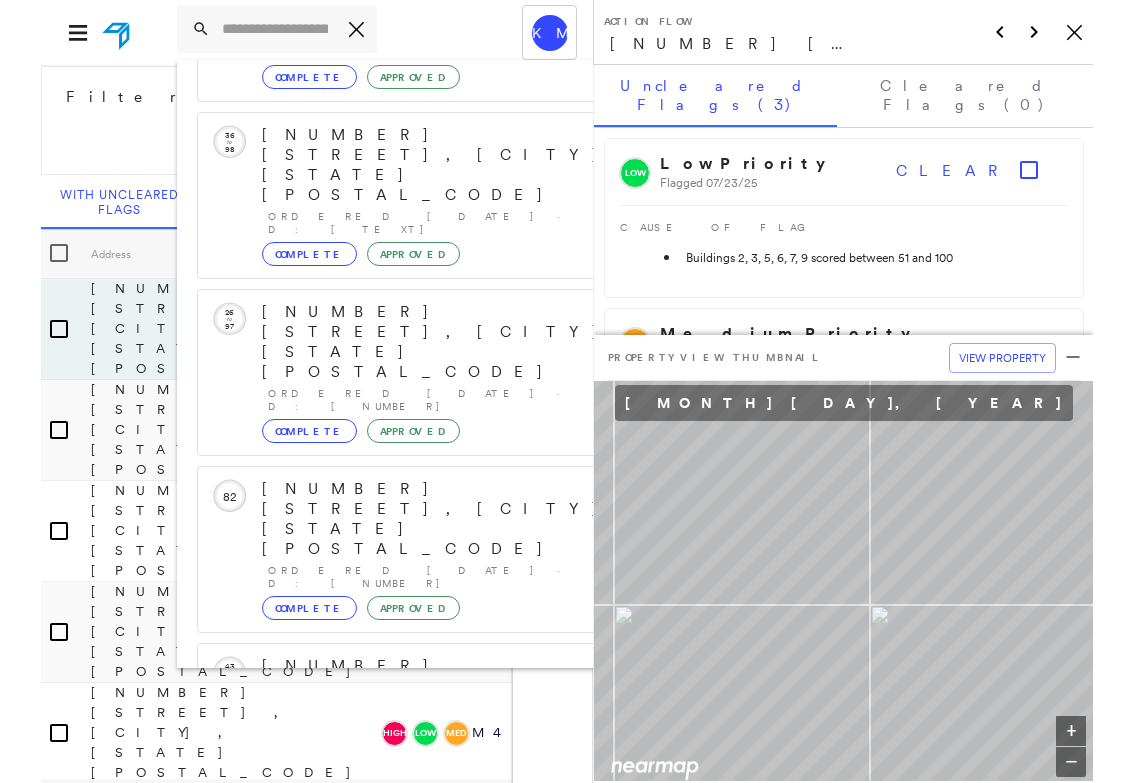 scroll, scrollTop: 0, scrollLeft: 0, axis: both 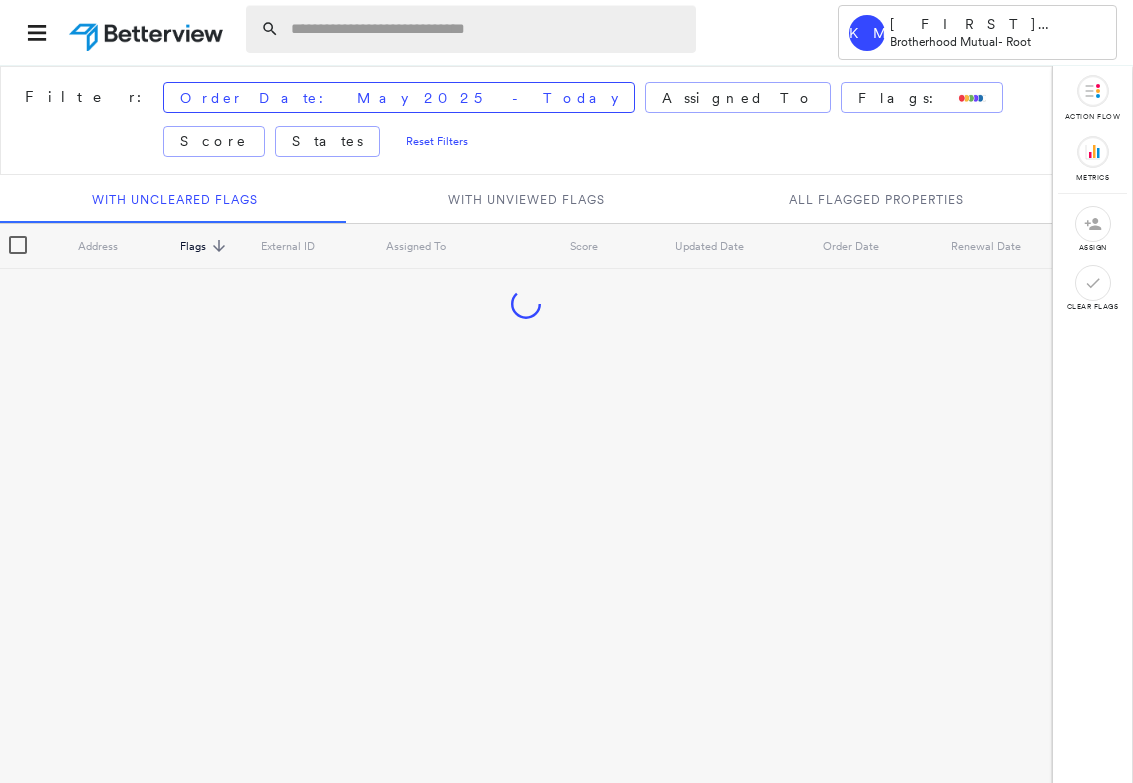 click at bounding box center (487, 29) 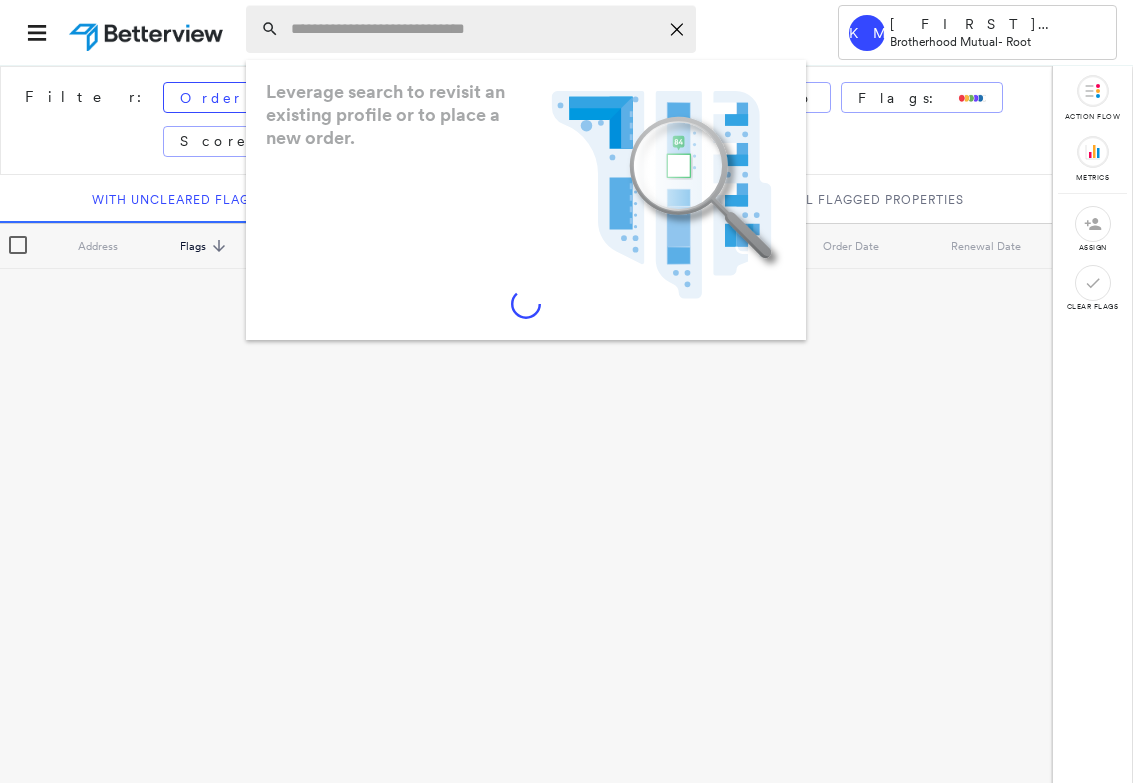 paste on "**********" 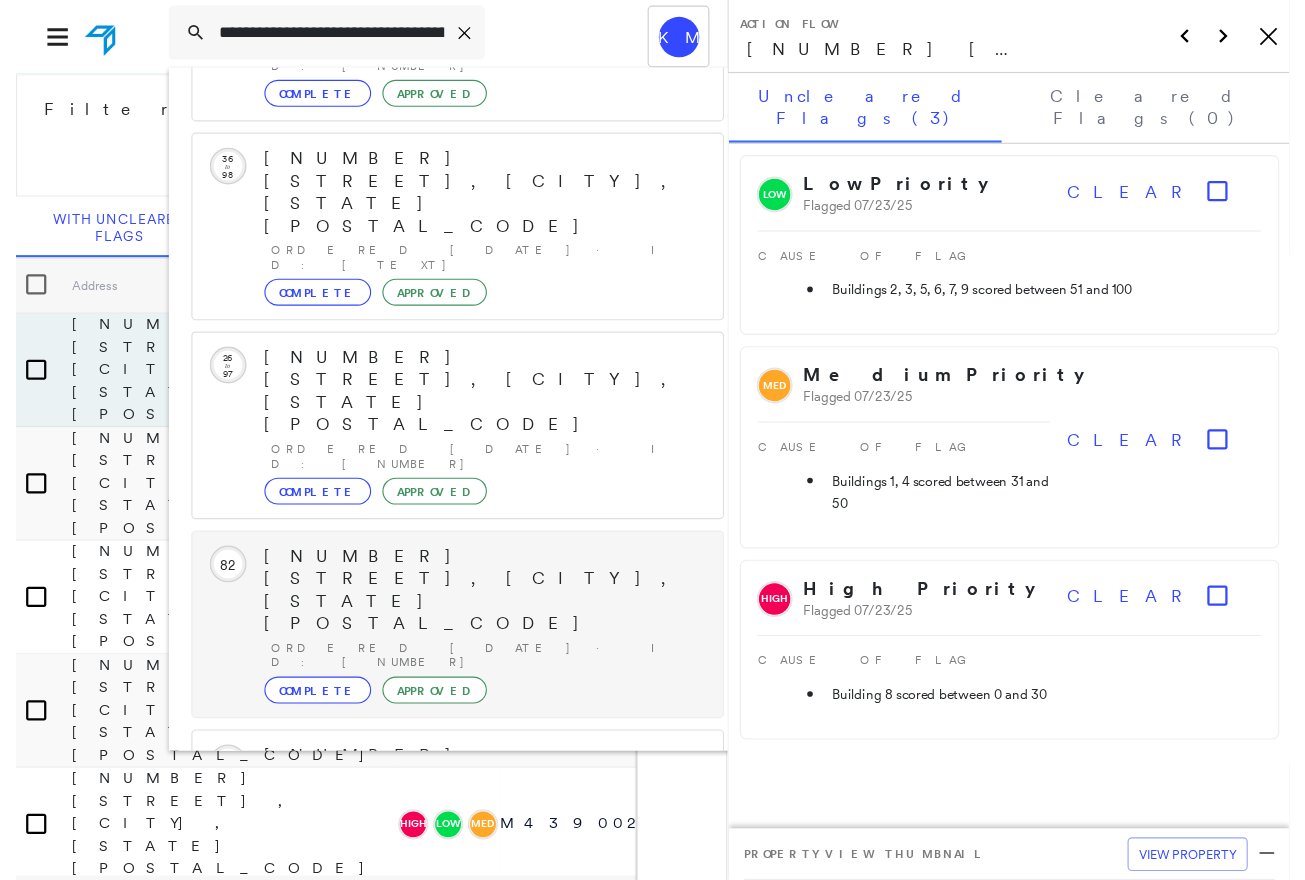scroll, scrollTop: 213, scrollLeft: 0, axis: vertical 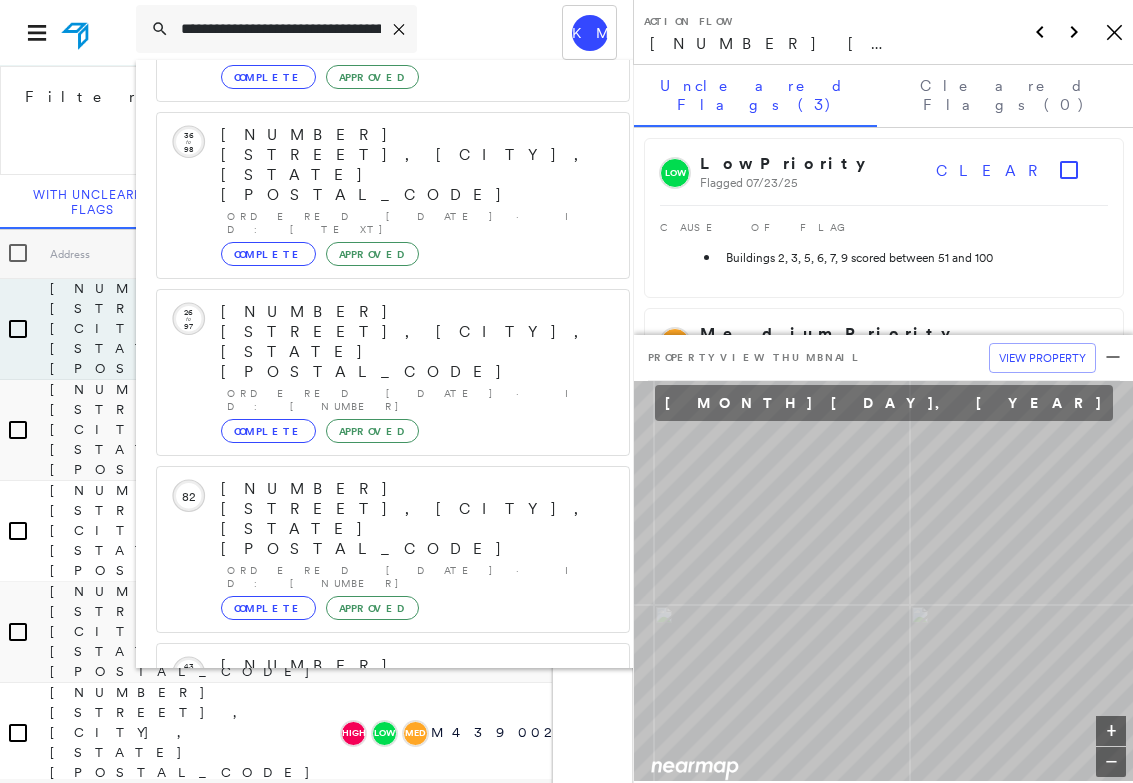 type on "**********" 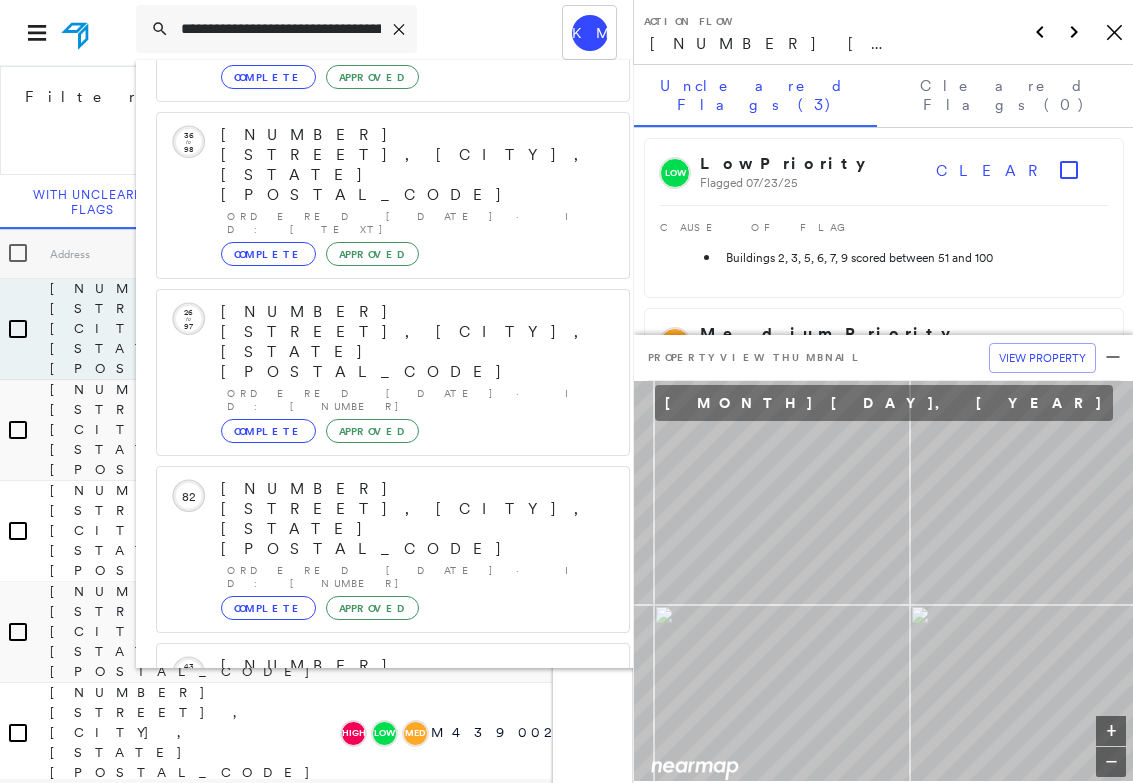 click on "611 W Jones St, Savannah, GA 31401 Group Created with Sketch." at bounding box center [393, 998] 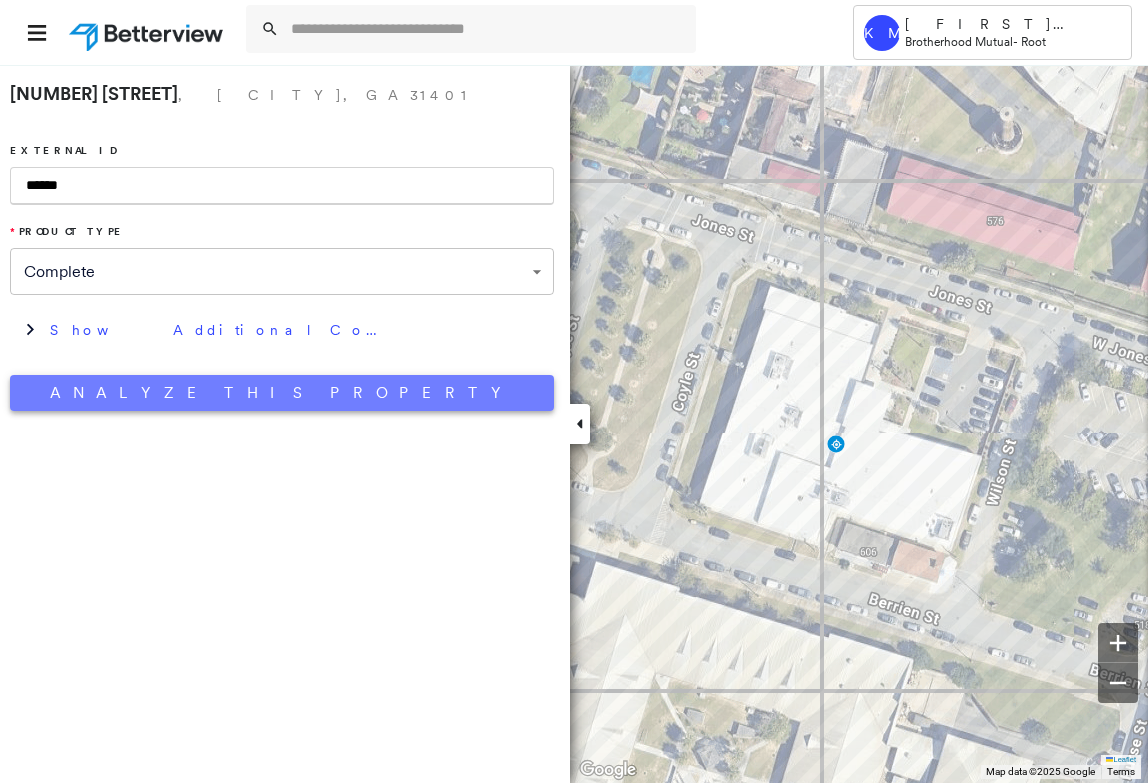 type on "******" 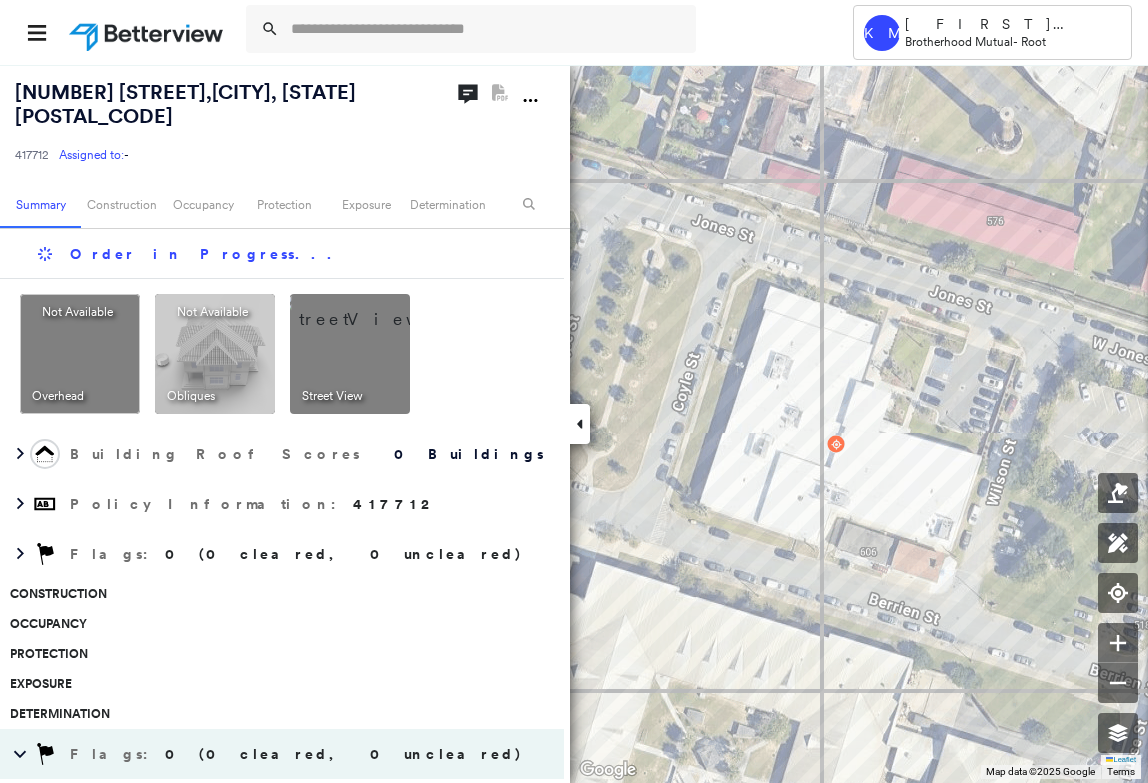 click at bounding box center (580, 424) 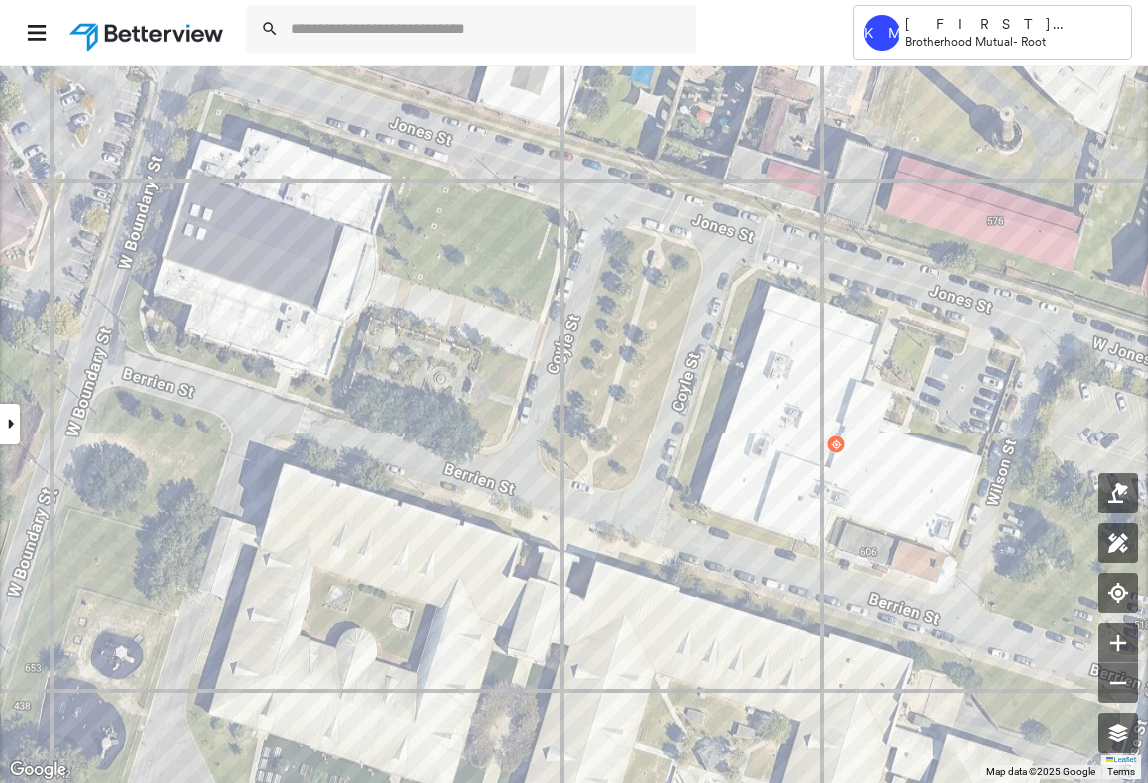 click at bounding box center (10, 424) 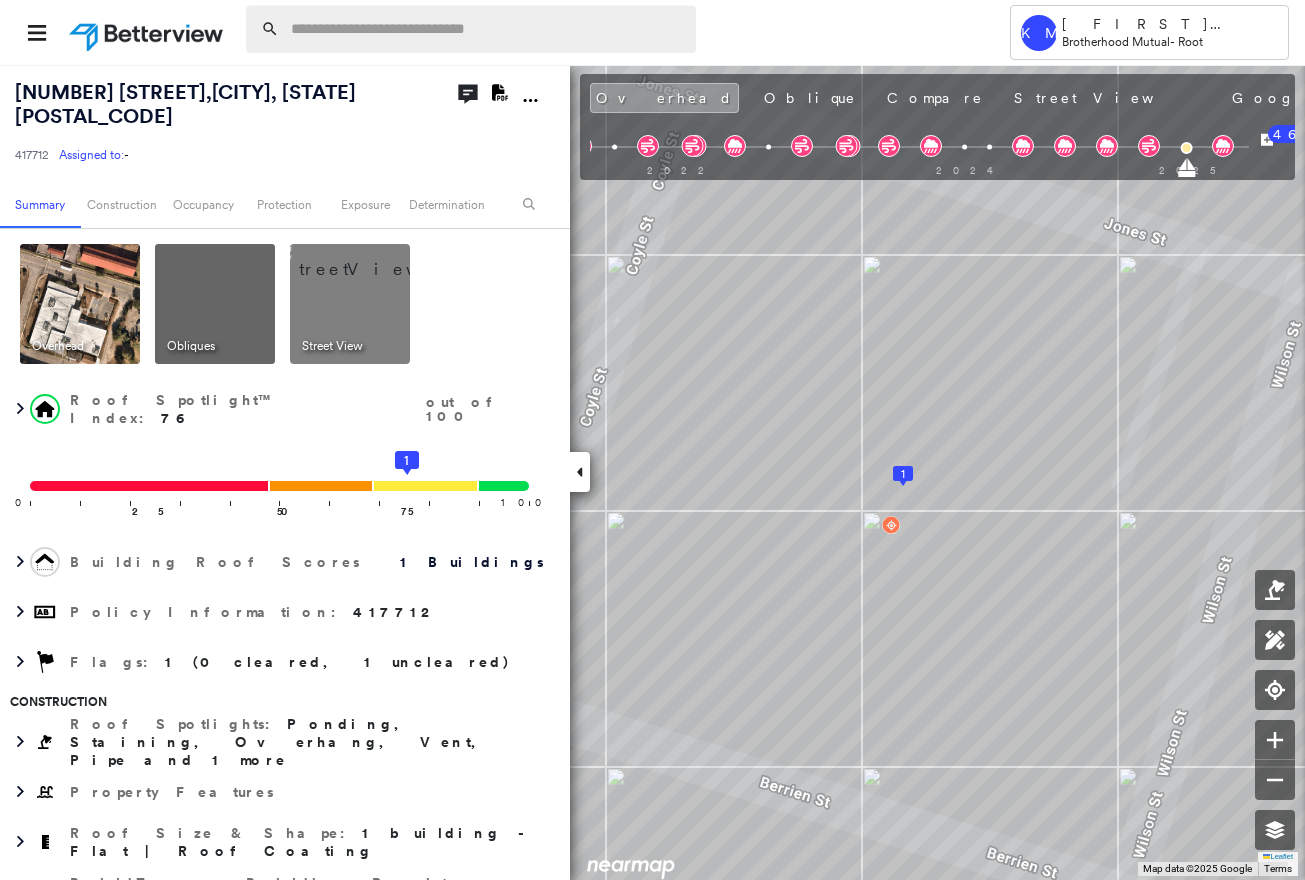 click at bounding box center [487, 29] 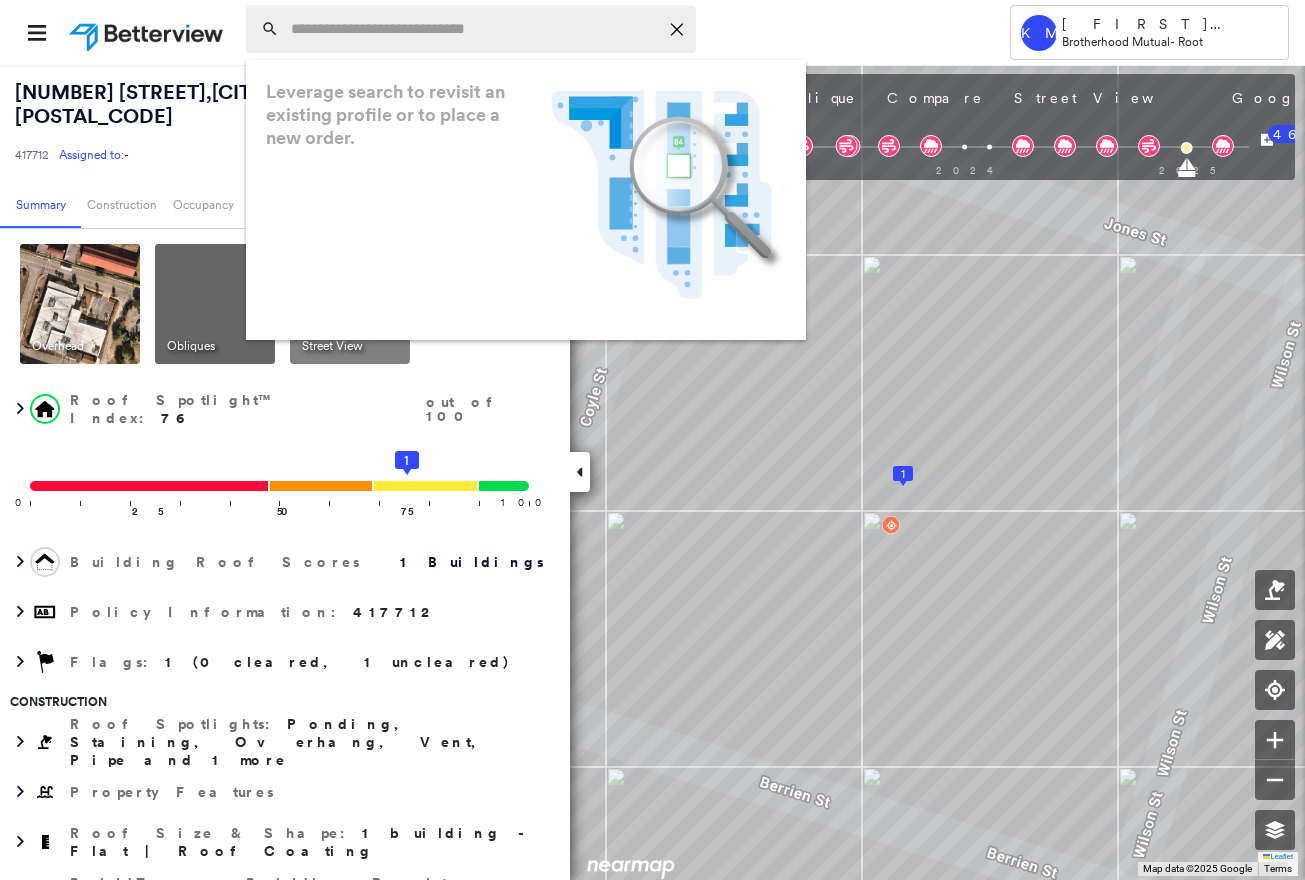click at bounding box center [474, 29] 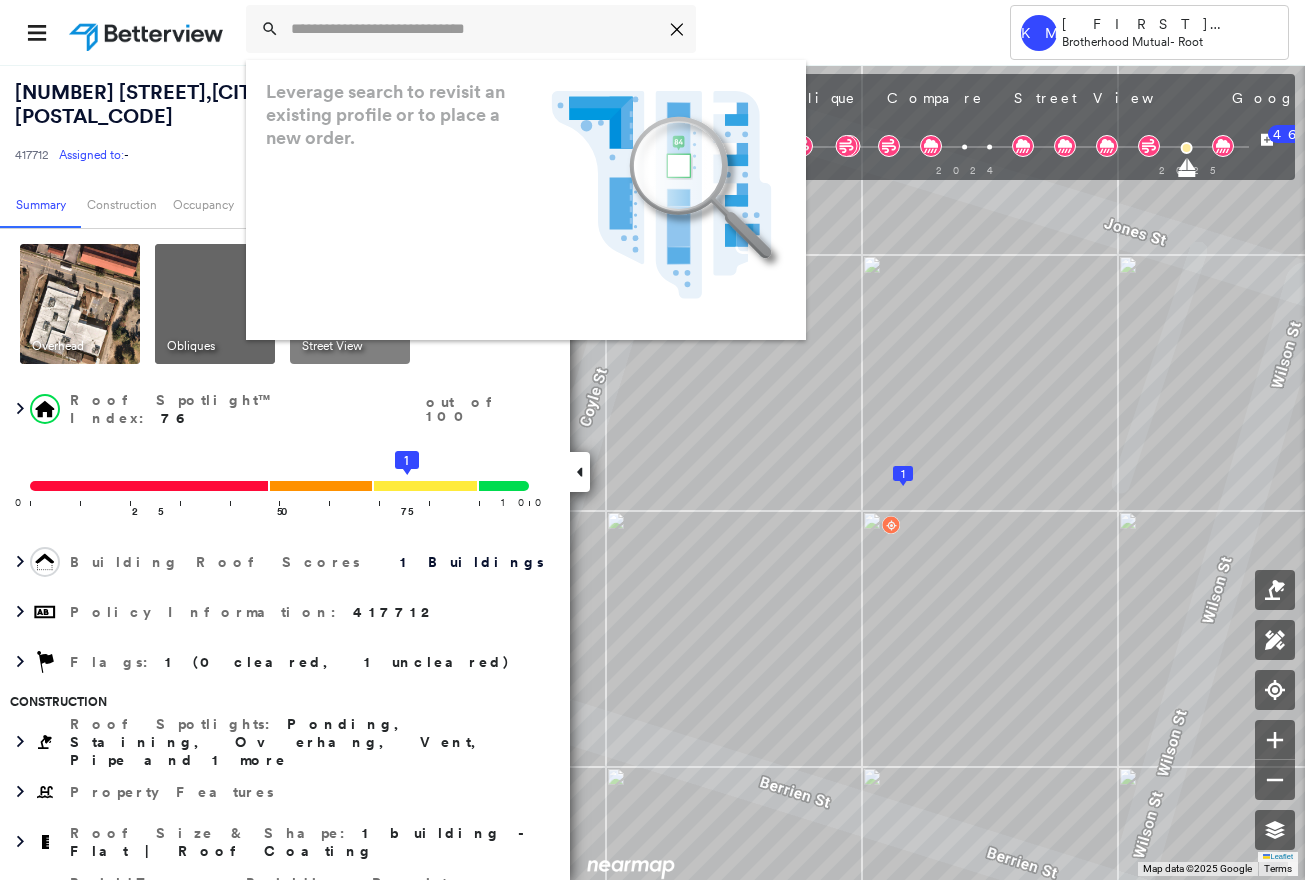 paste on "**********" 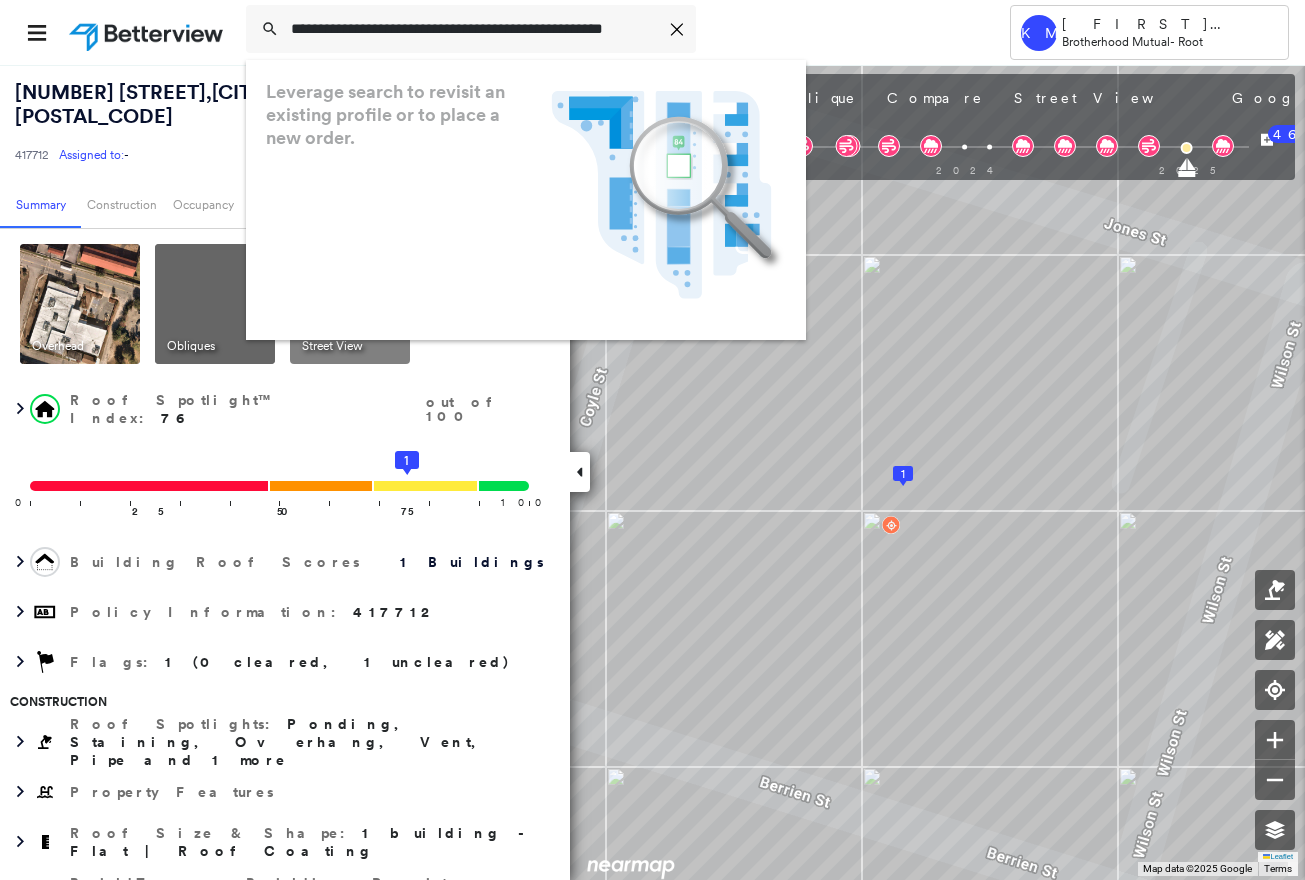scroll, scrollTop: 0, scrollLeft: 7, axis: horizontal 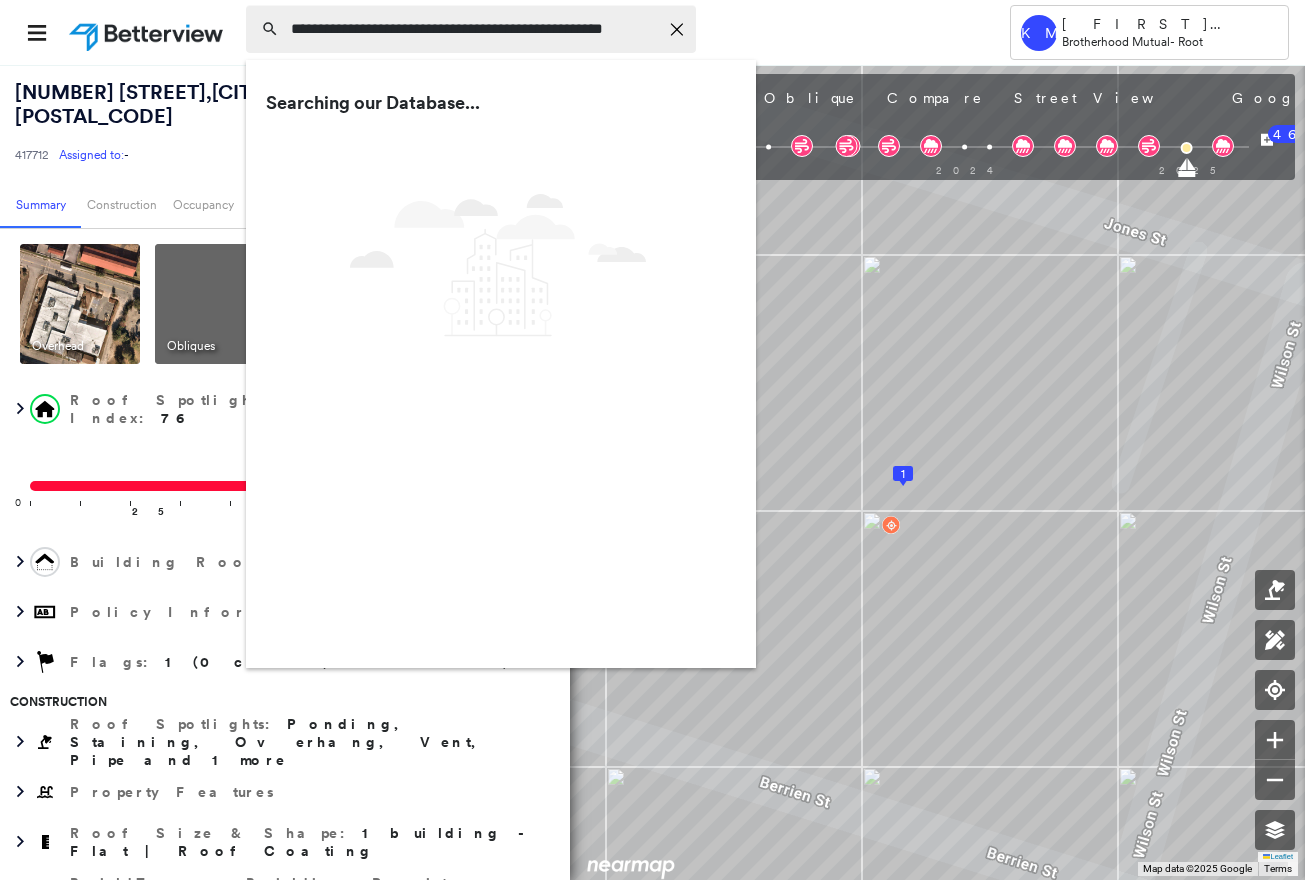 drag, startPoint x: 484, startPoint y: 33, endPoint x: 429, endPoint y: 24, distance: 55.7315 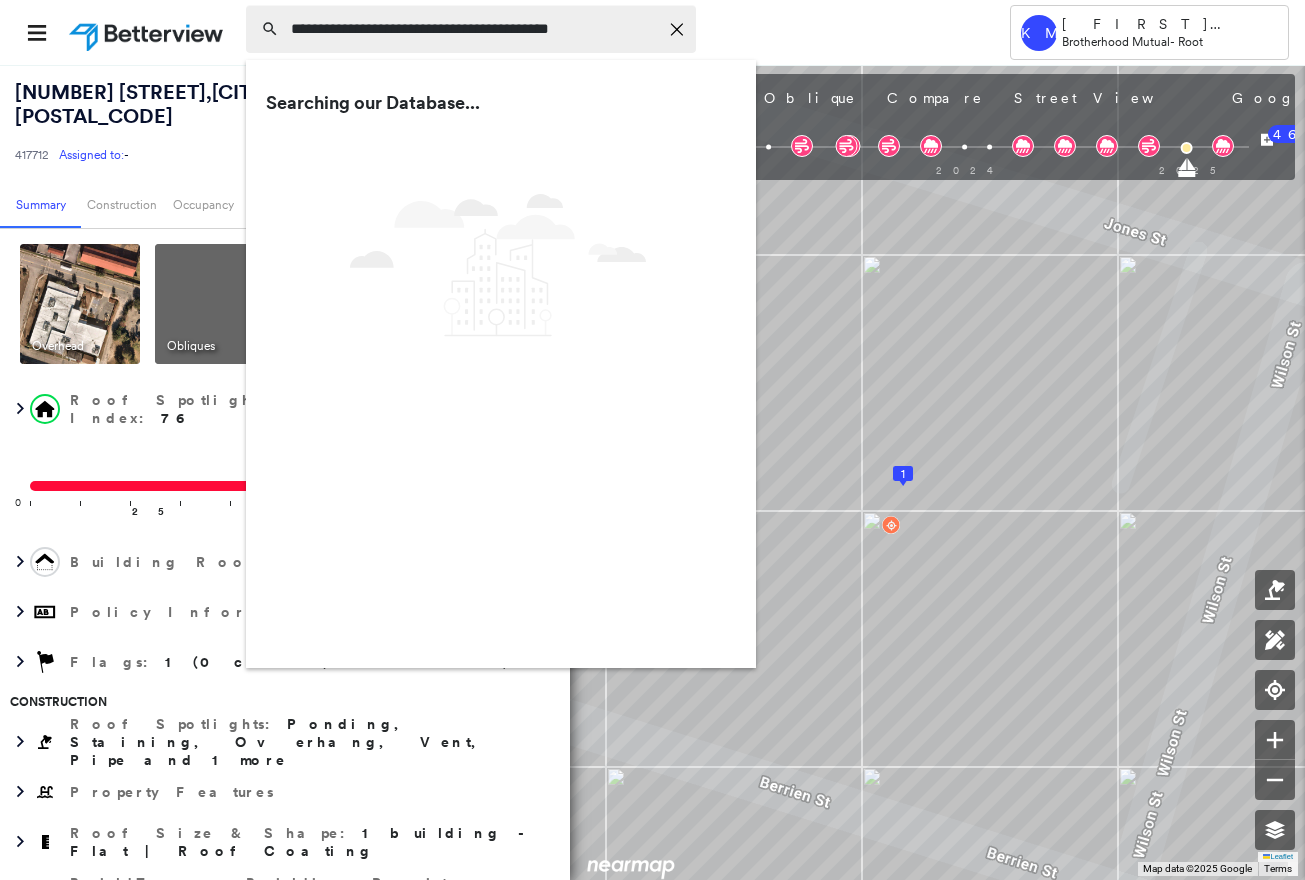 scroll, scrollTop: 0, scrollLeft: 0, axis: both 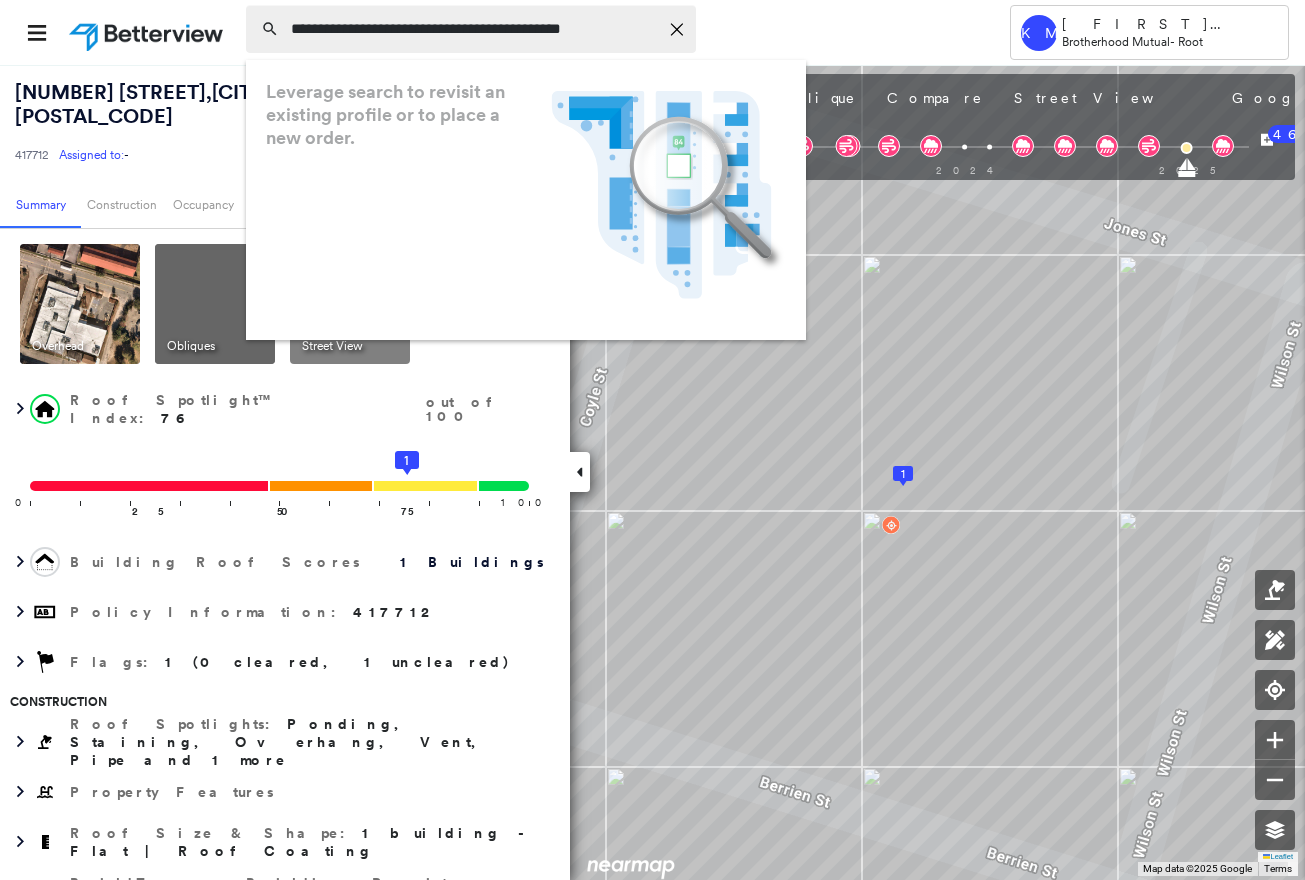 click on "**********" at bounding box center [474, 29] 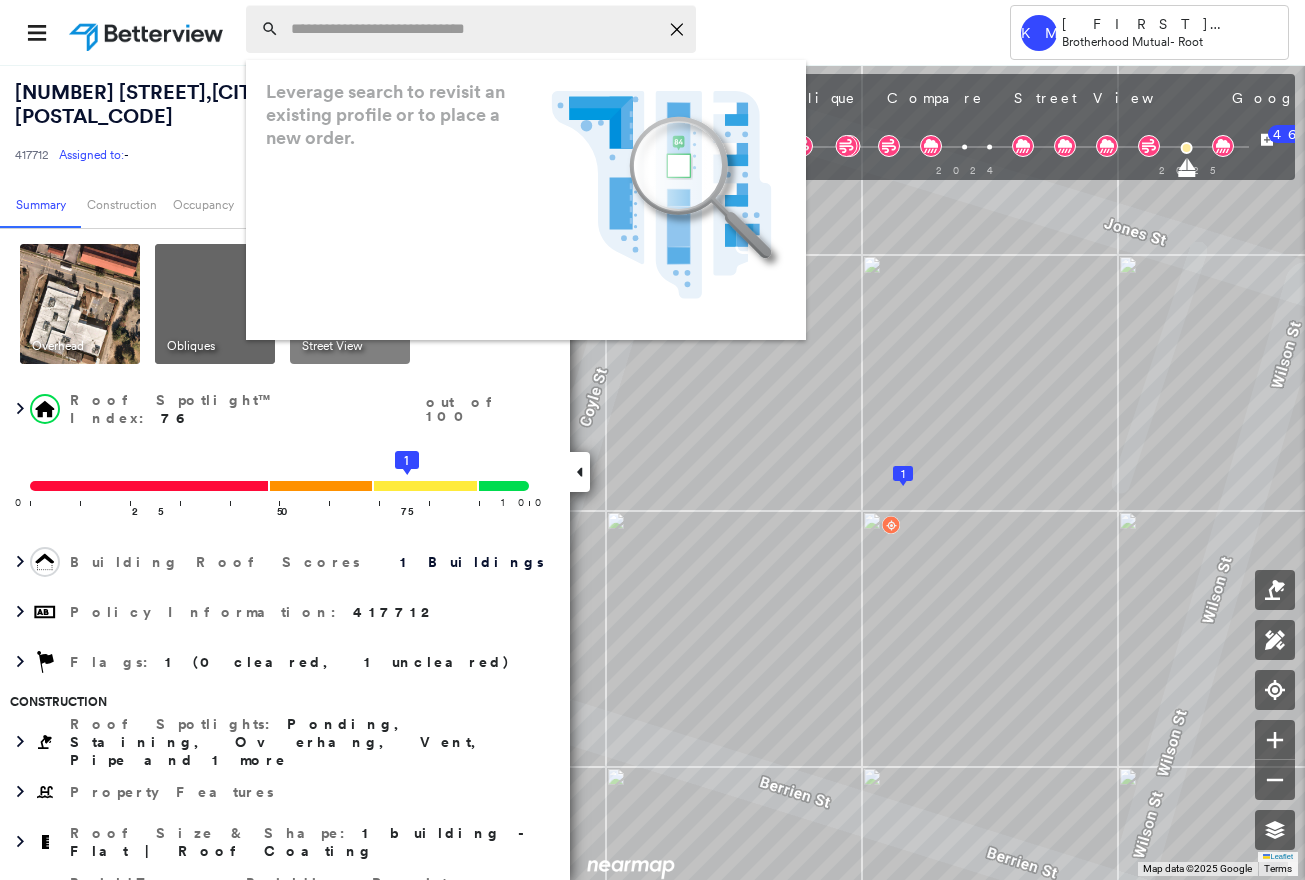 paste on "**********" 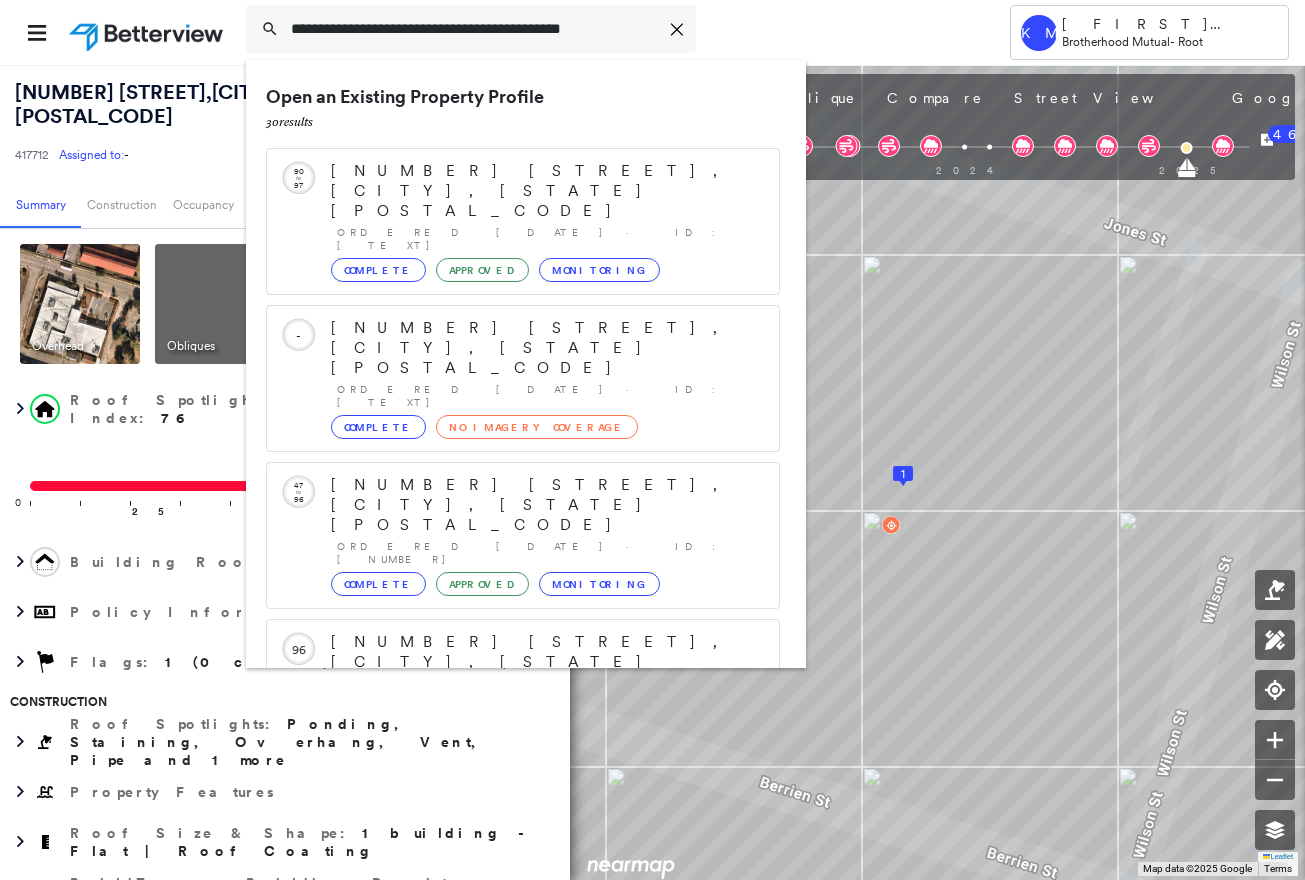 scroll, scrollTop: 213, scrollLeft: 0, axis: vertical 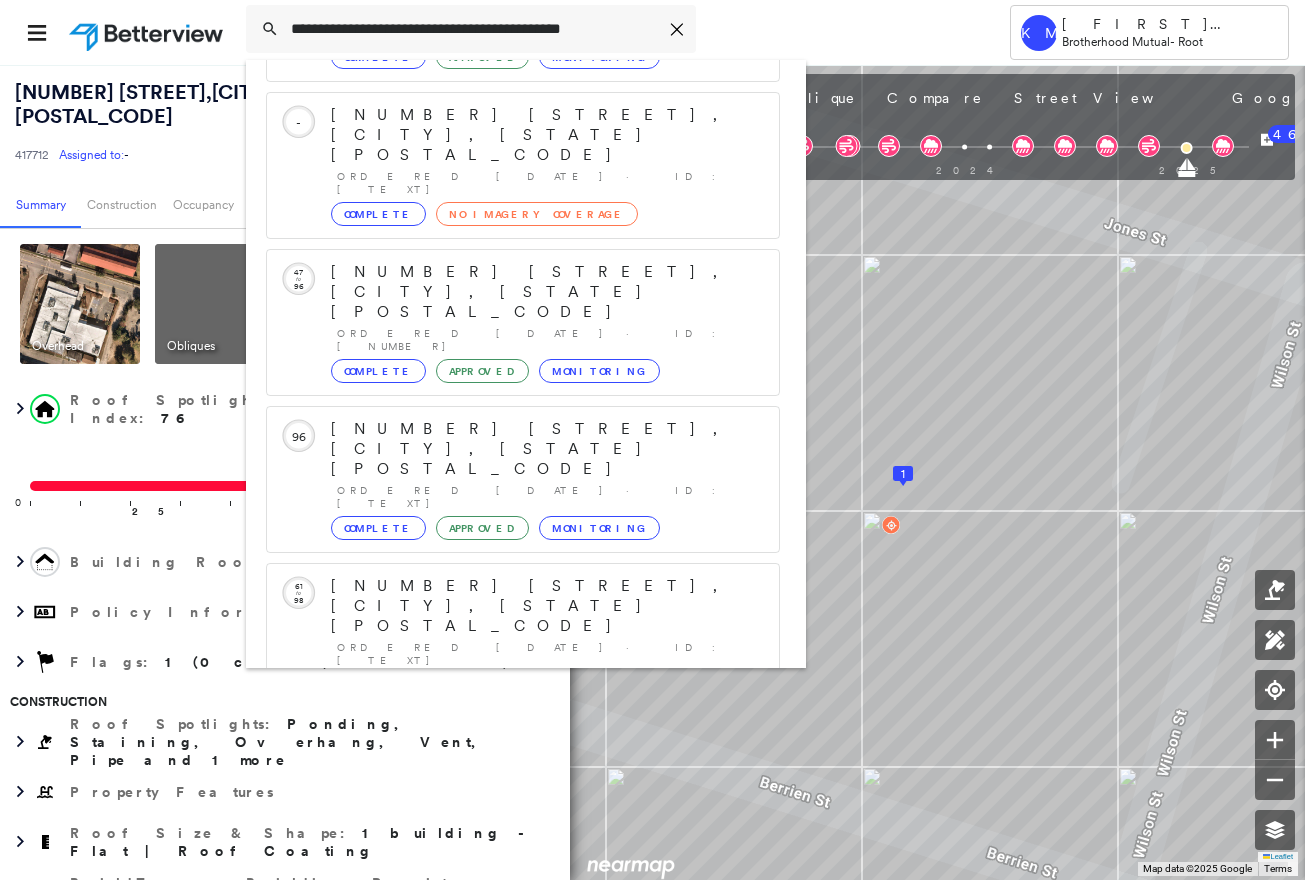 click on "76 Al Henderson Blvd, Savannah, GA 31419" at bounding box center (501, 898) 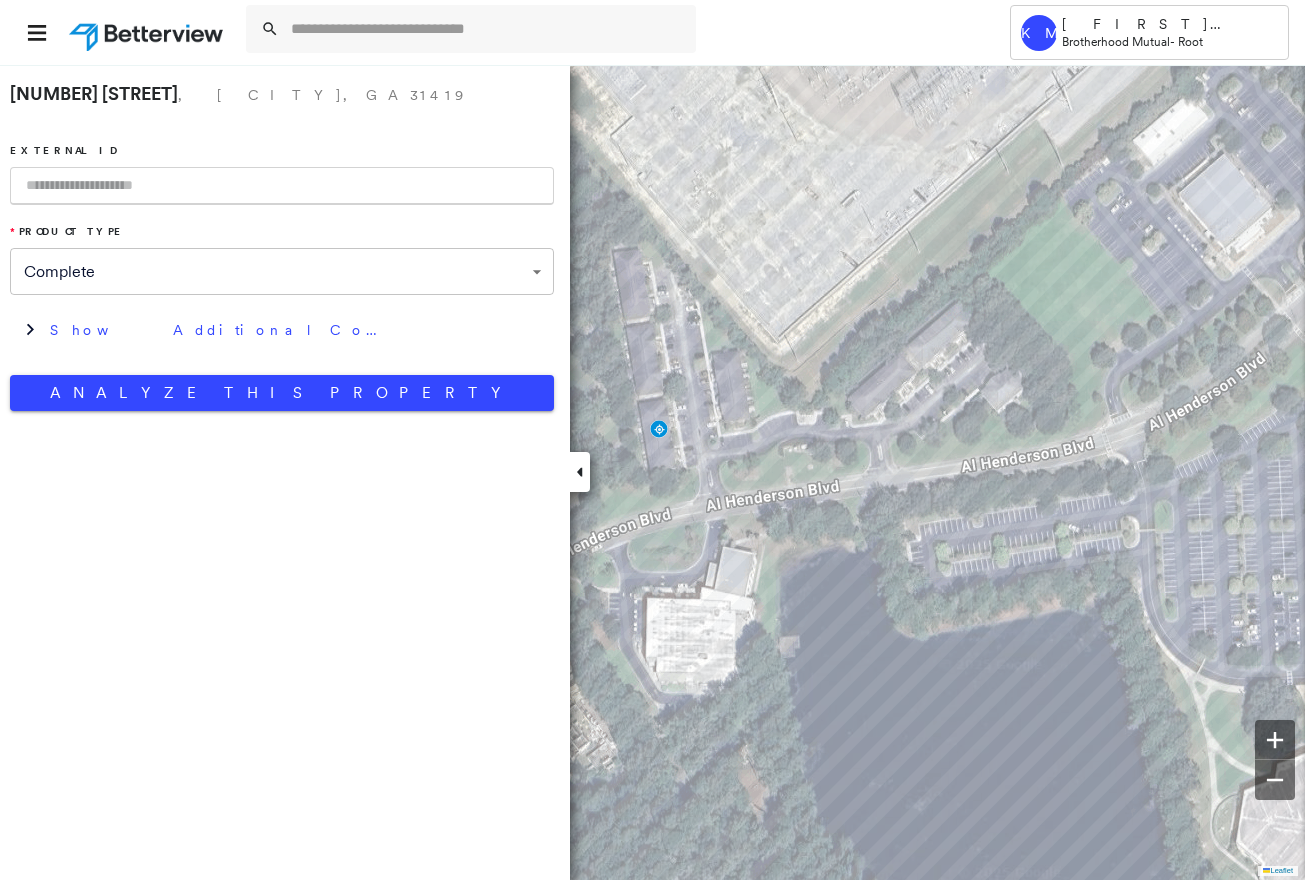 click at bounding box center [282, 186] 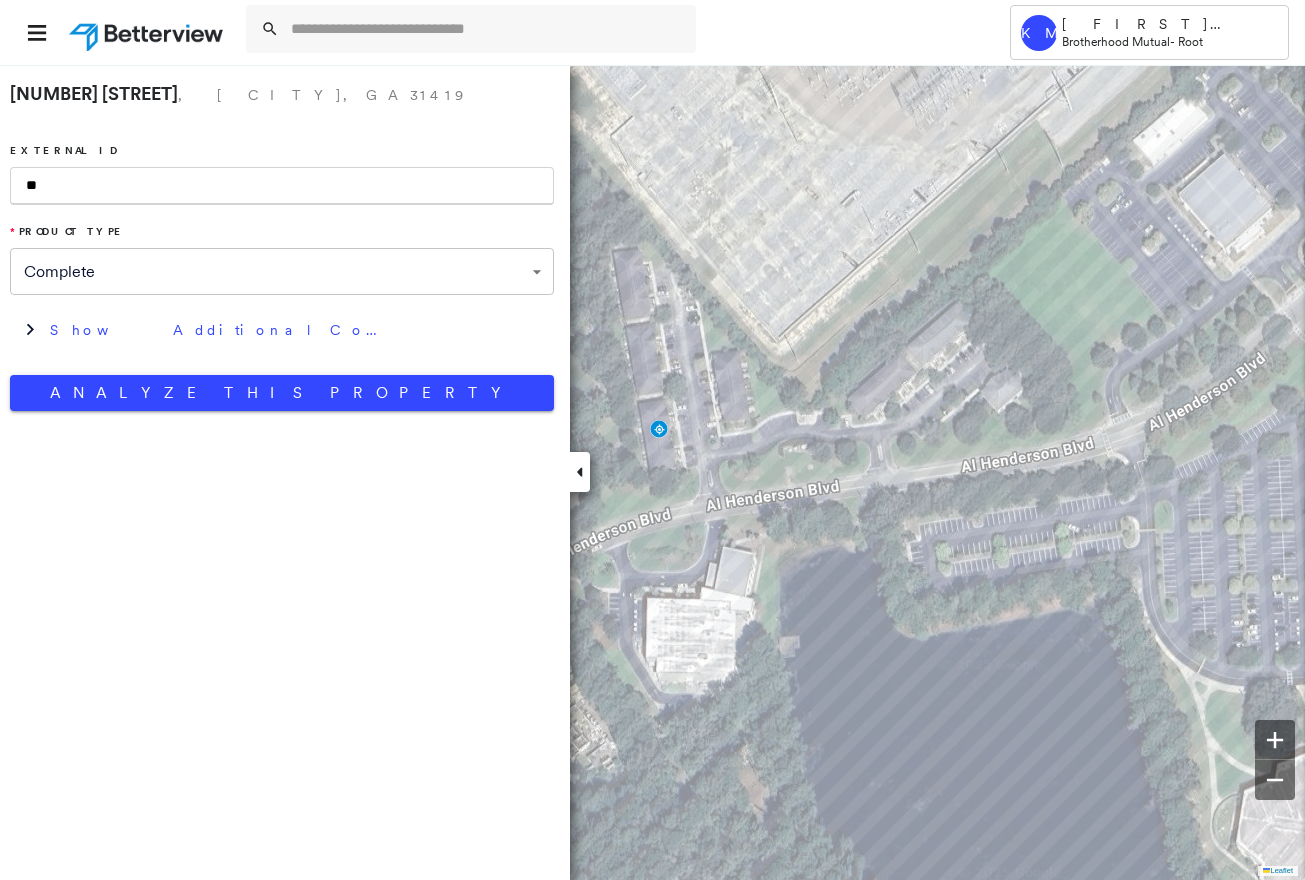 type on "*" 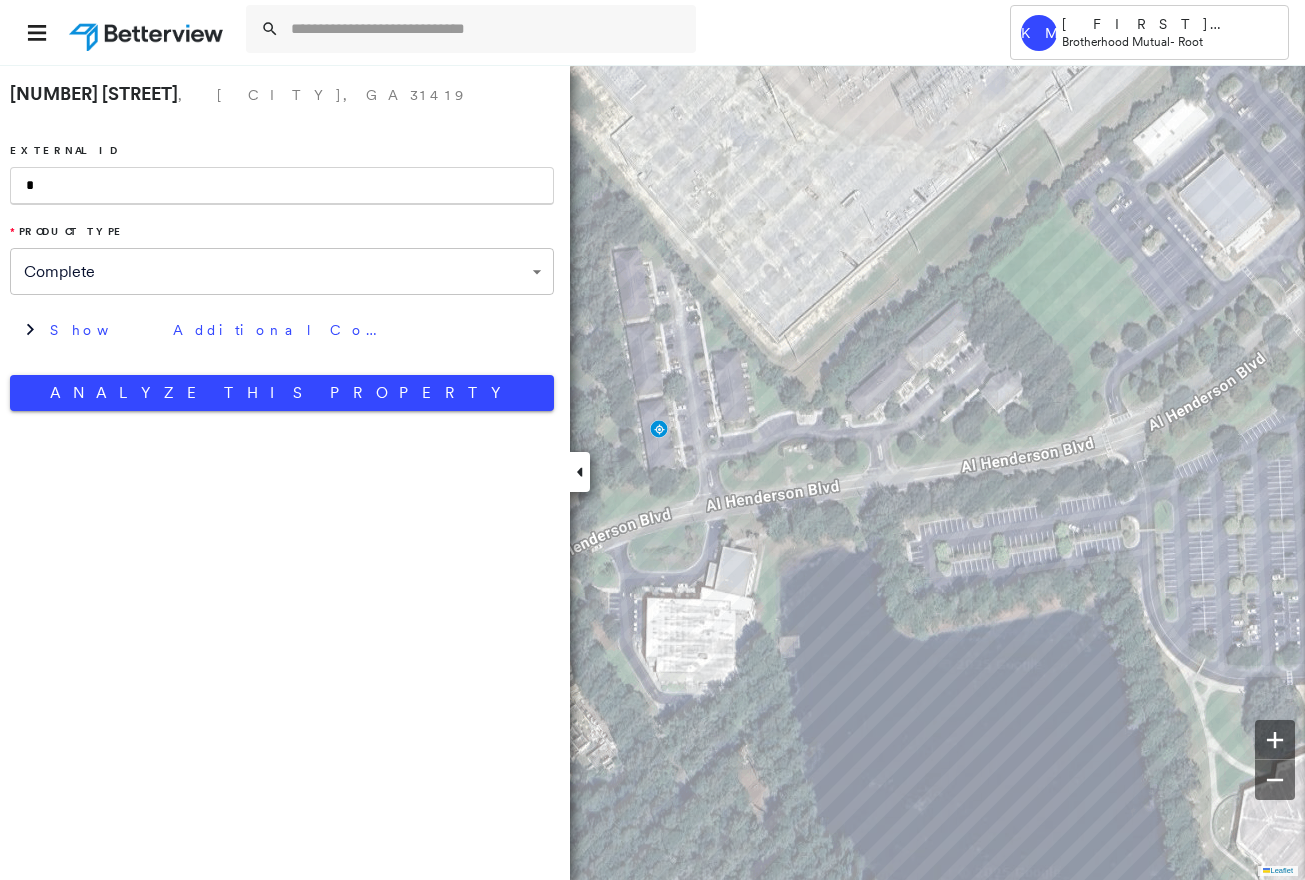 type 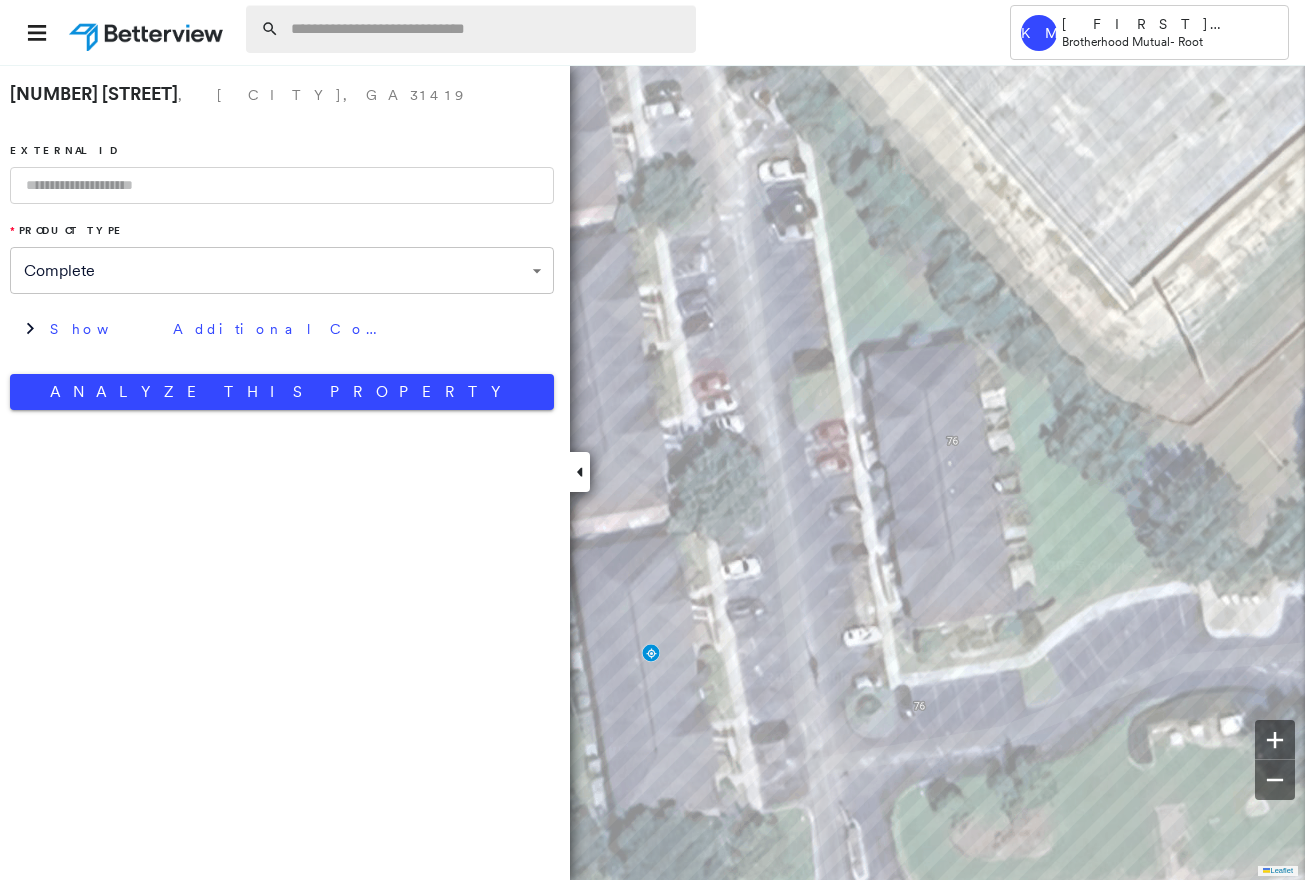 click at bounding box center (487, 29) 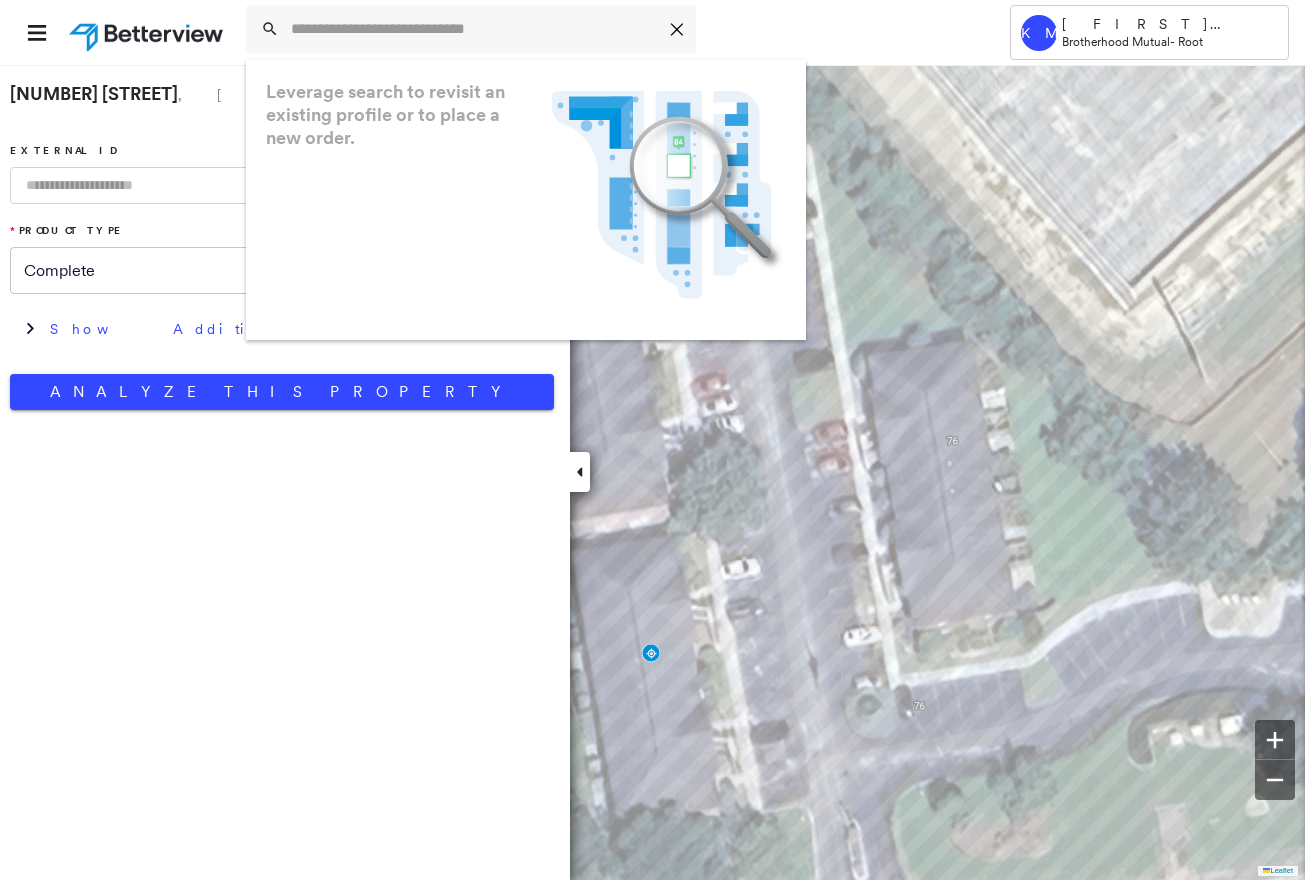 paste on "**********" 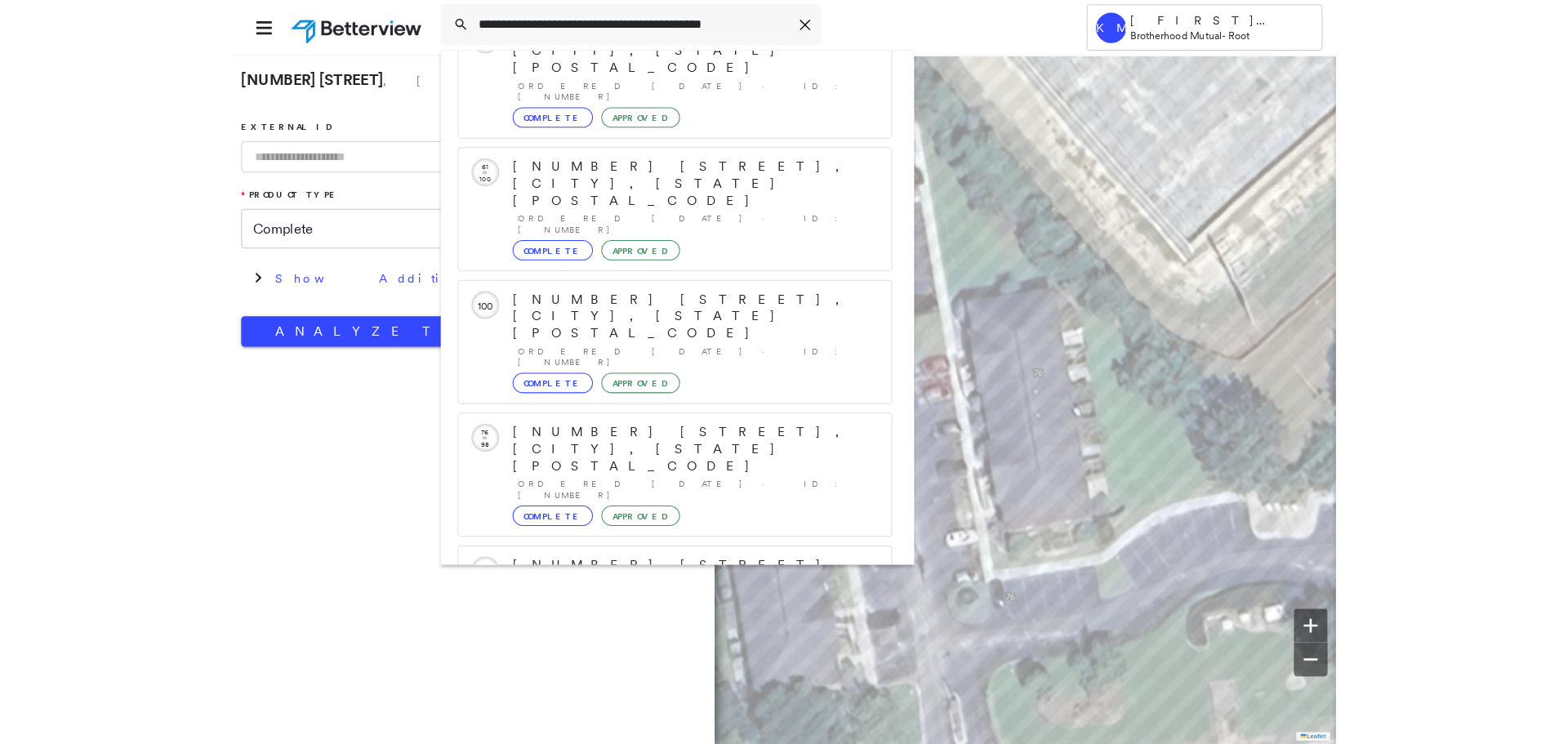 scroll, scrollTop: 174, scrollLeft: 0, axis: vertical 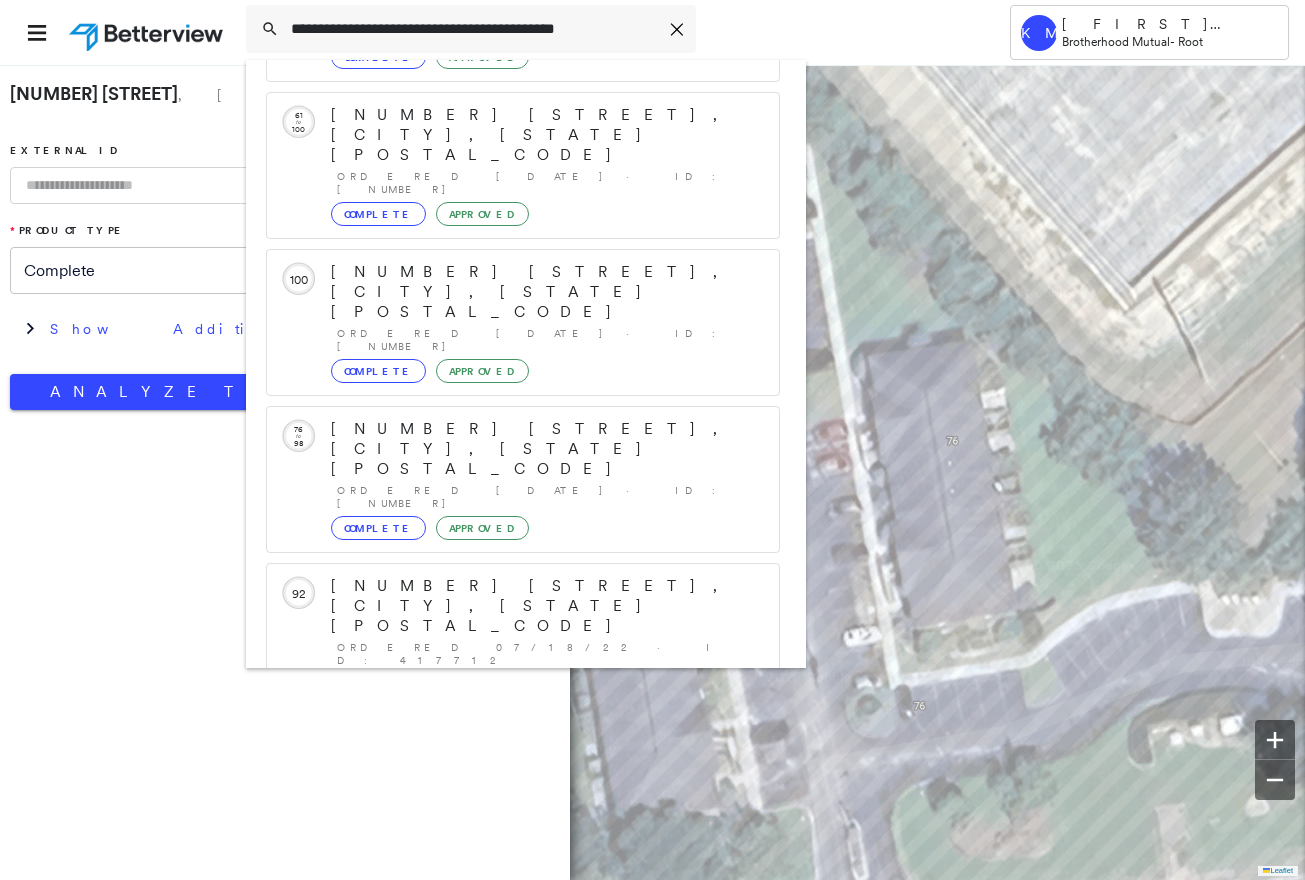type on "**********" 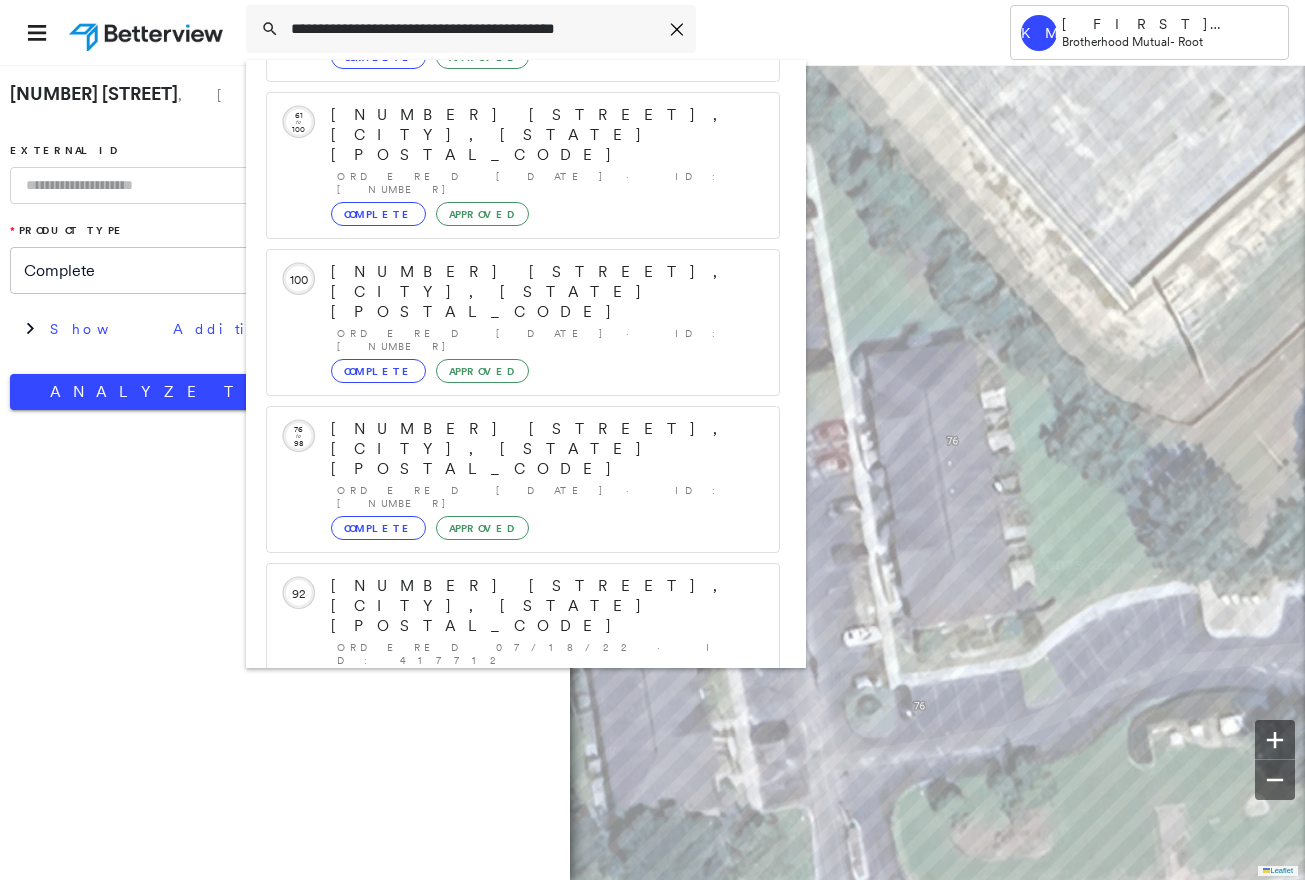 click on "55 Al Henderson Blvd, Savannah, GA 31419" at bounding box center (501, 898) 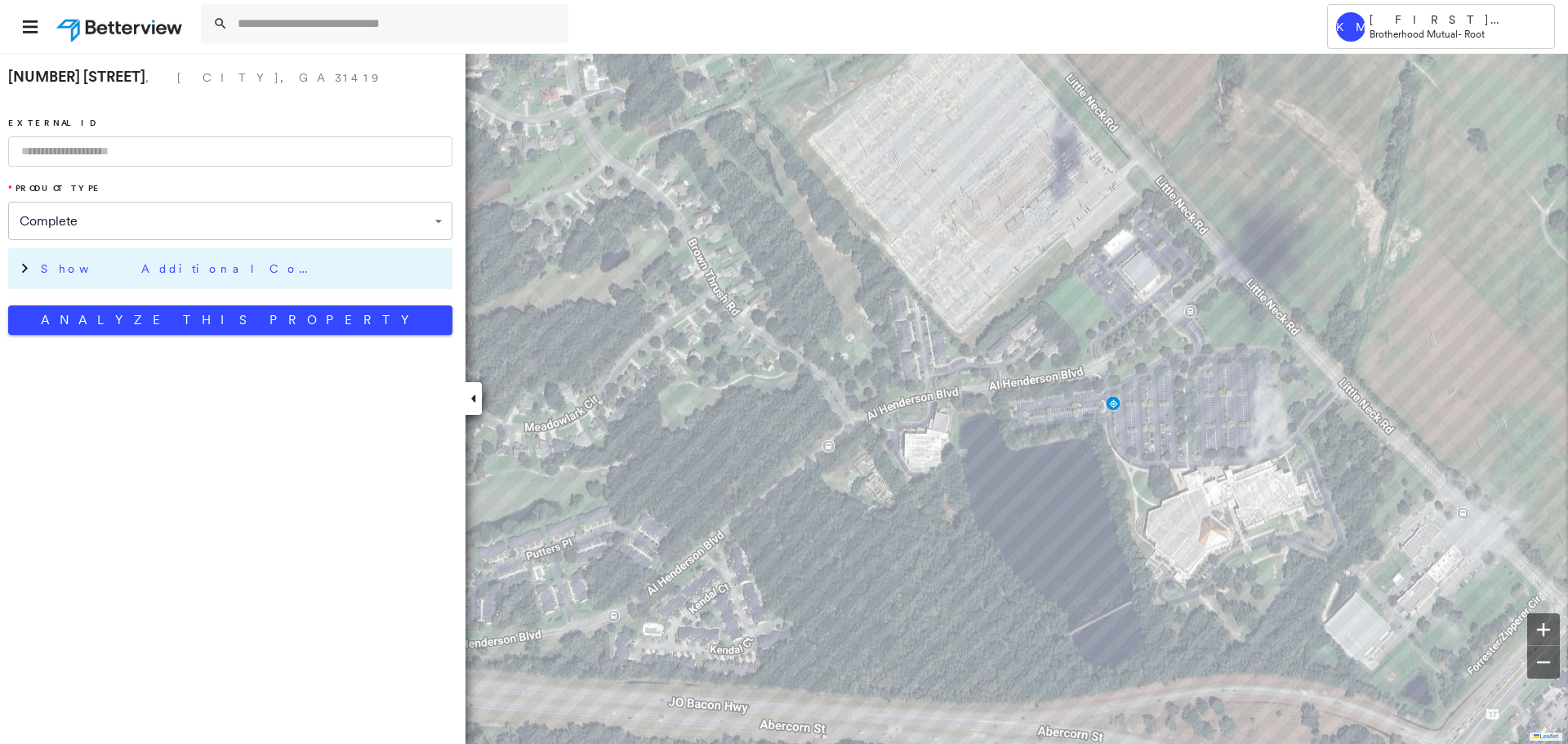 drag, startPoint x: 185, startPoint y: 273, endPoint x: 195, endPoint y: 270, distance: 10.440307 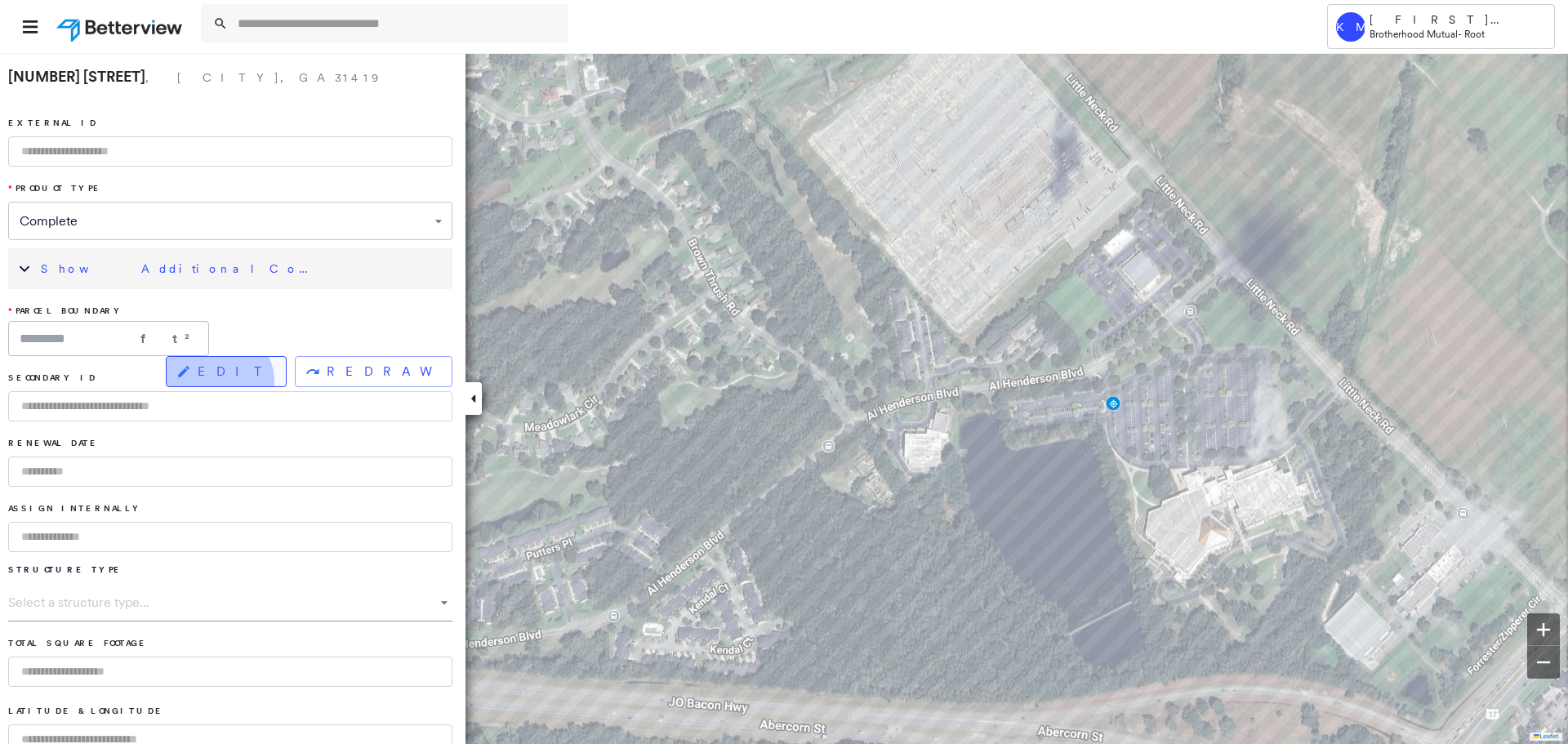 click on "EDIT" at bounding box center (226, 372) 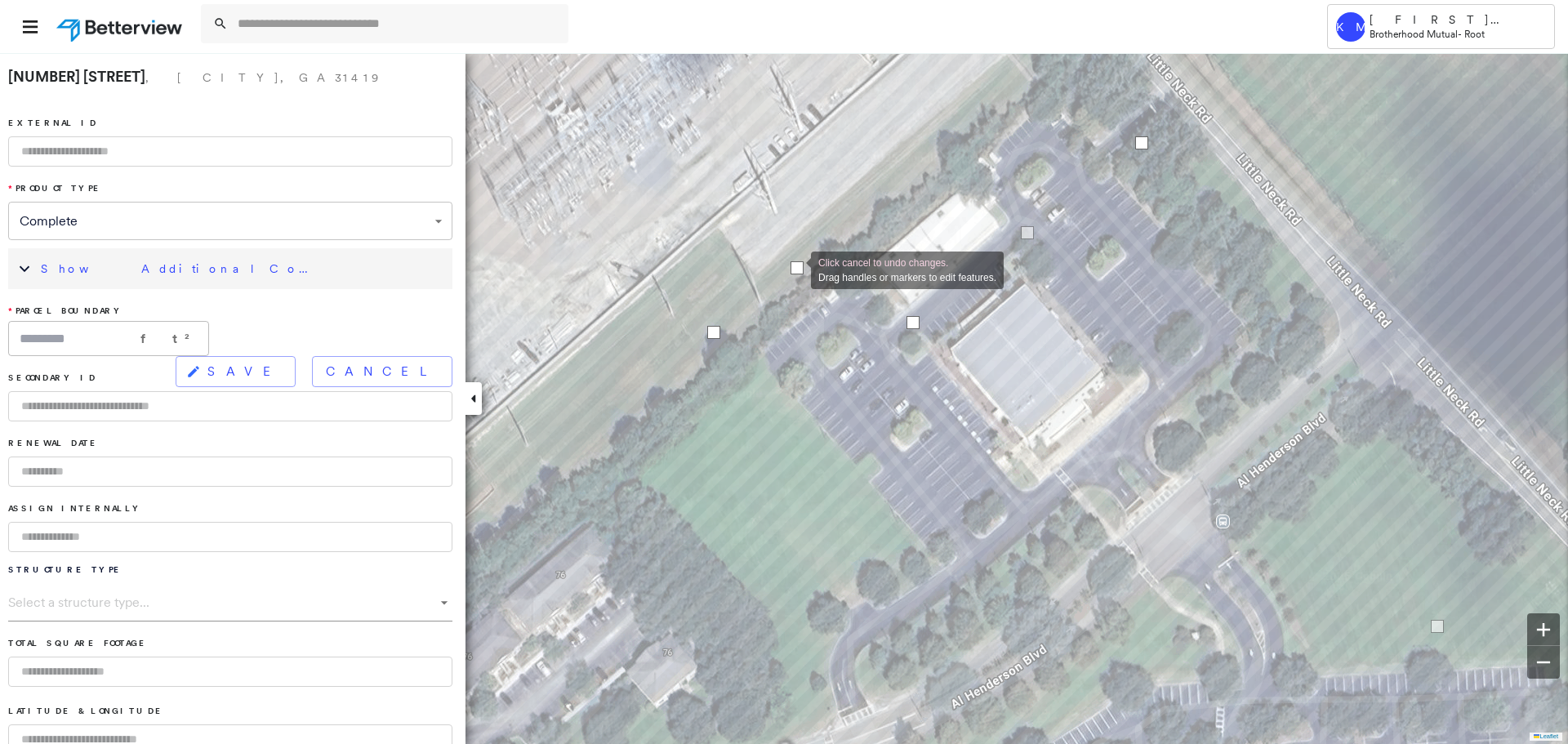 drag, startPoint x: 811, startPoint y: 328, endPoint x: 795, endPoint y: 269, distance: 61.131007 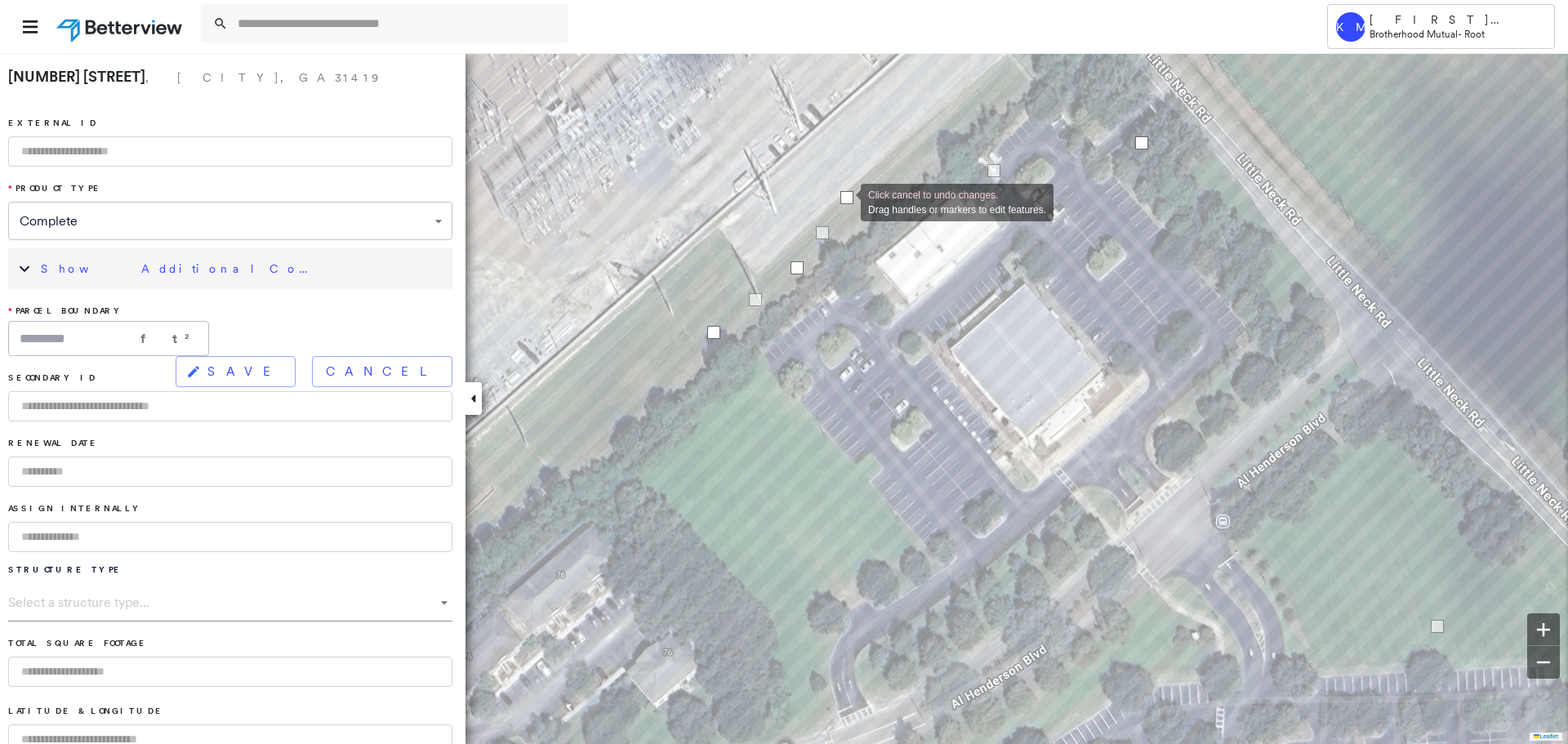 drag, startPoint x: 911, startPoint y: 325, endPoint x: 844, endPoint y: 201, distance: 140.9433 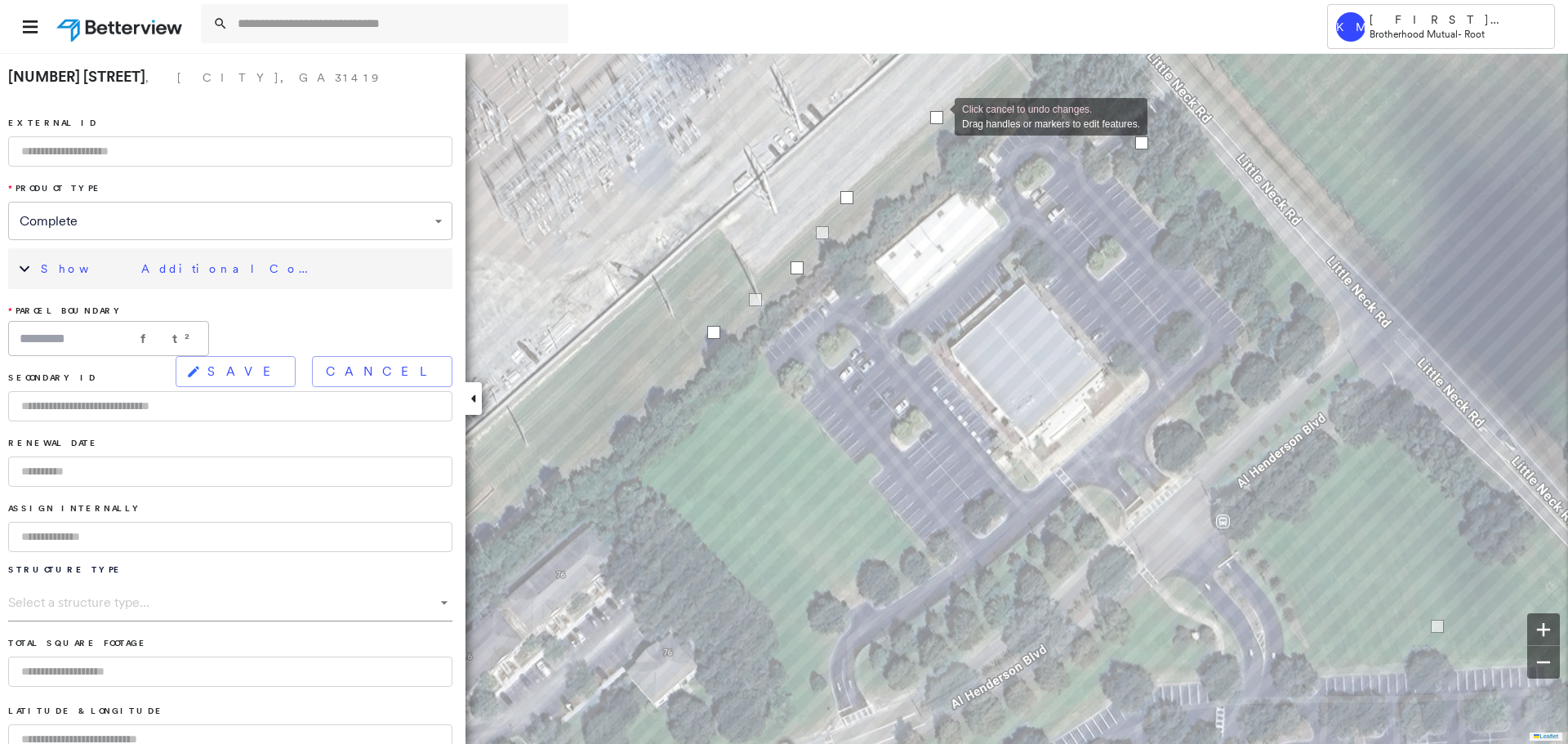 drag, startPoint x: 996, startPoint y: 168, endPoint x: 938, endPoint y: 115, distance: 78.56844 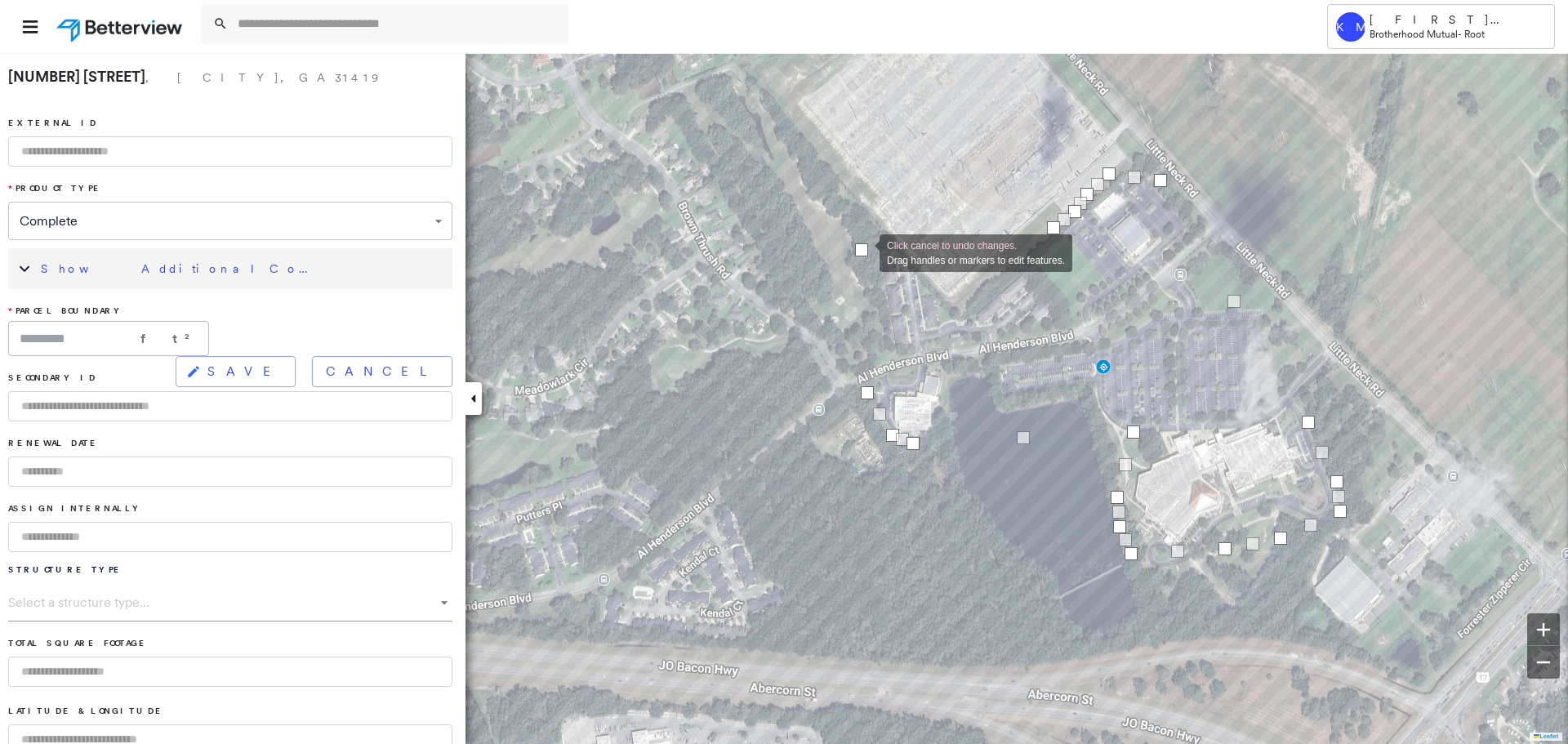 drag, startPoint x: 958, startPoint y: 309, endPoint x: 862, endPoint y: 250, distance: 112.68097 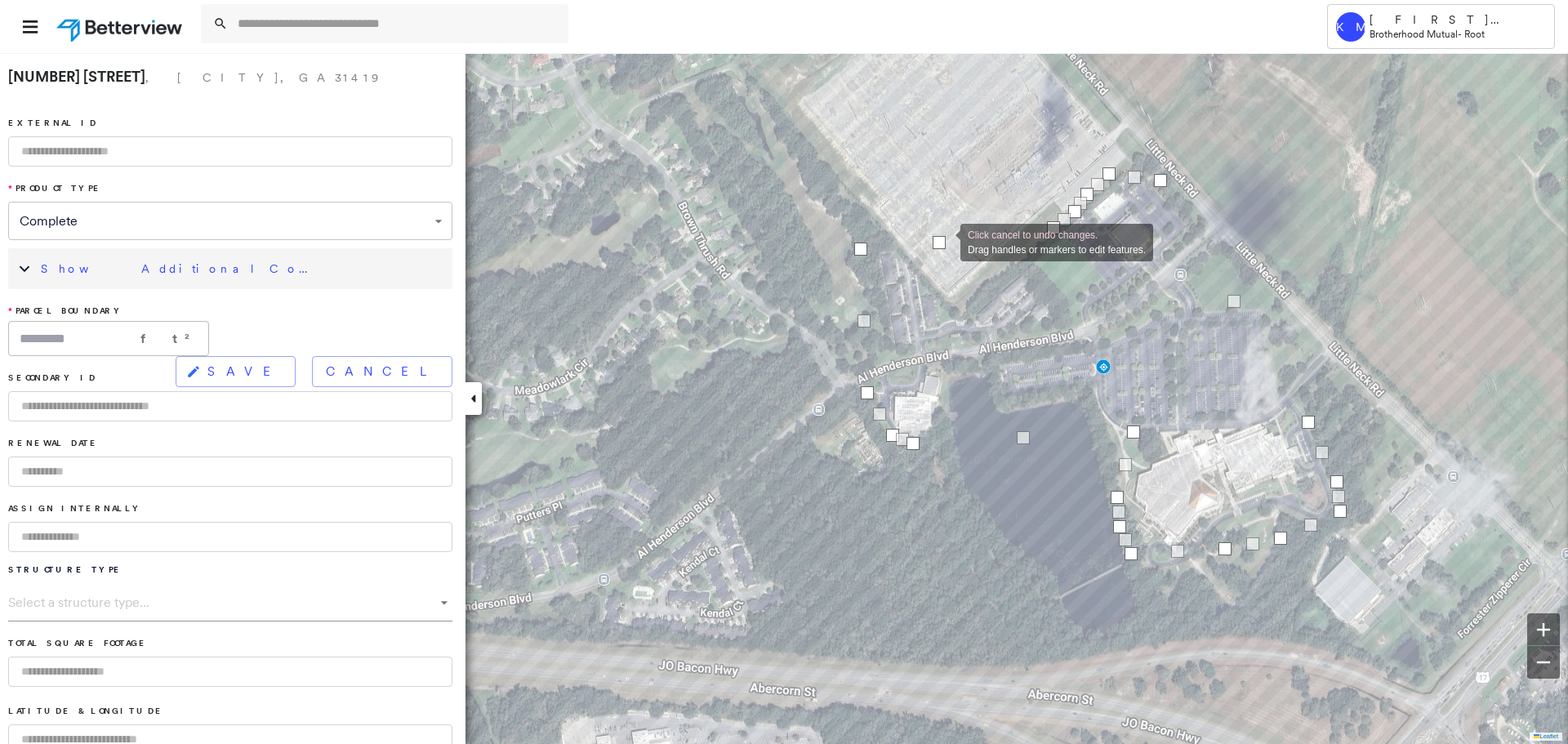 drag, startPoint x: 960, startPoint y: 246, endPoint x: 944, endPoint y: 241, distance: 16.763055 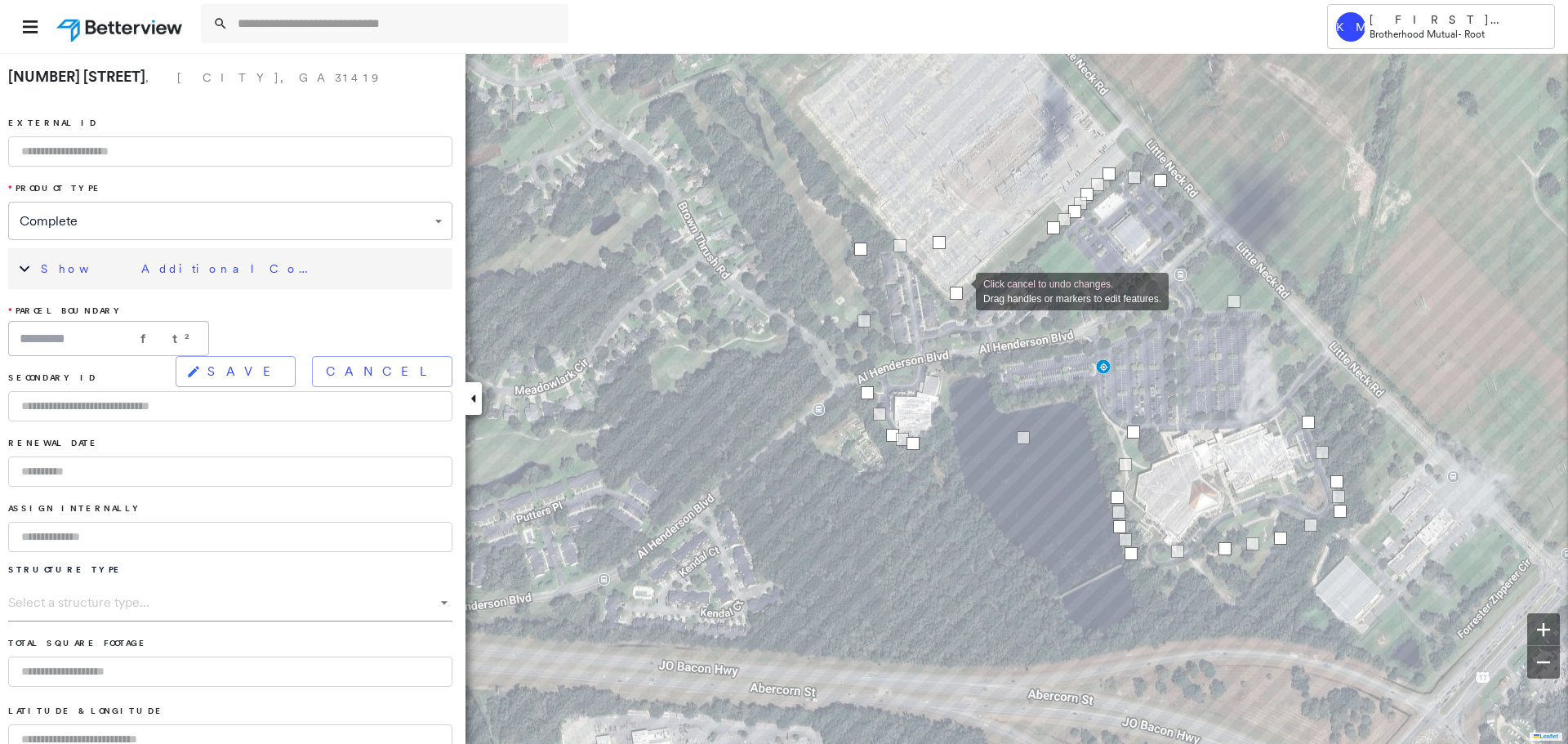 drag, startPoint x: 1000, startPoint y: 232, endPoint x: 960, endPoint y: 290, distance: 70.45566 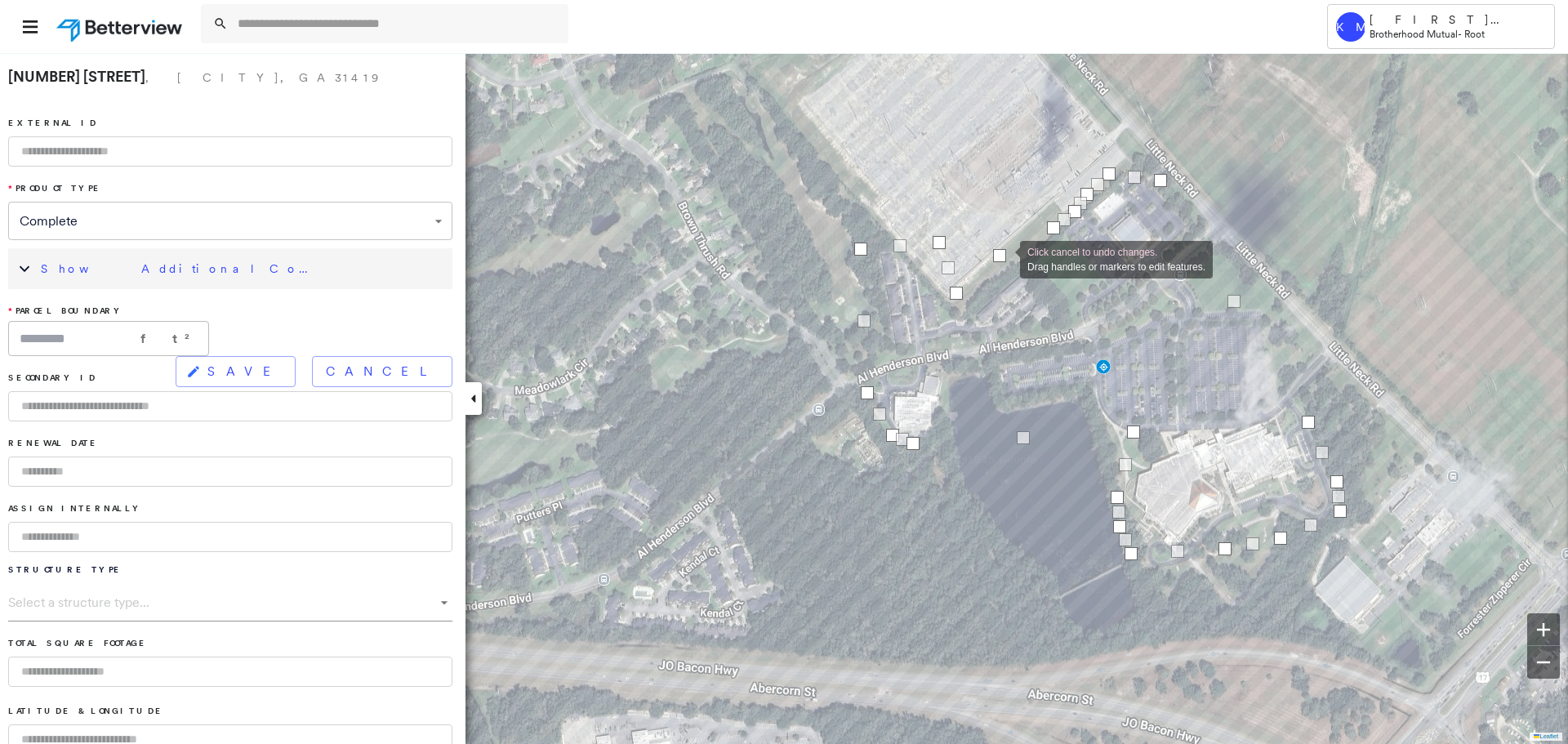 drag, startPoint x: 1009, startPoint y: 263, endPoint x: 1003, endPoint y: 257, distance: 8.485281 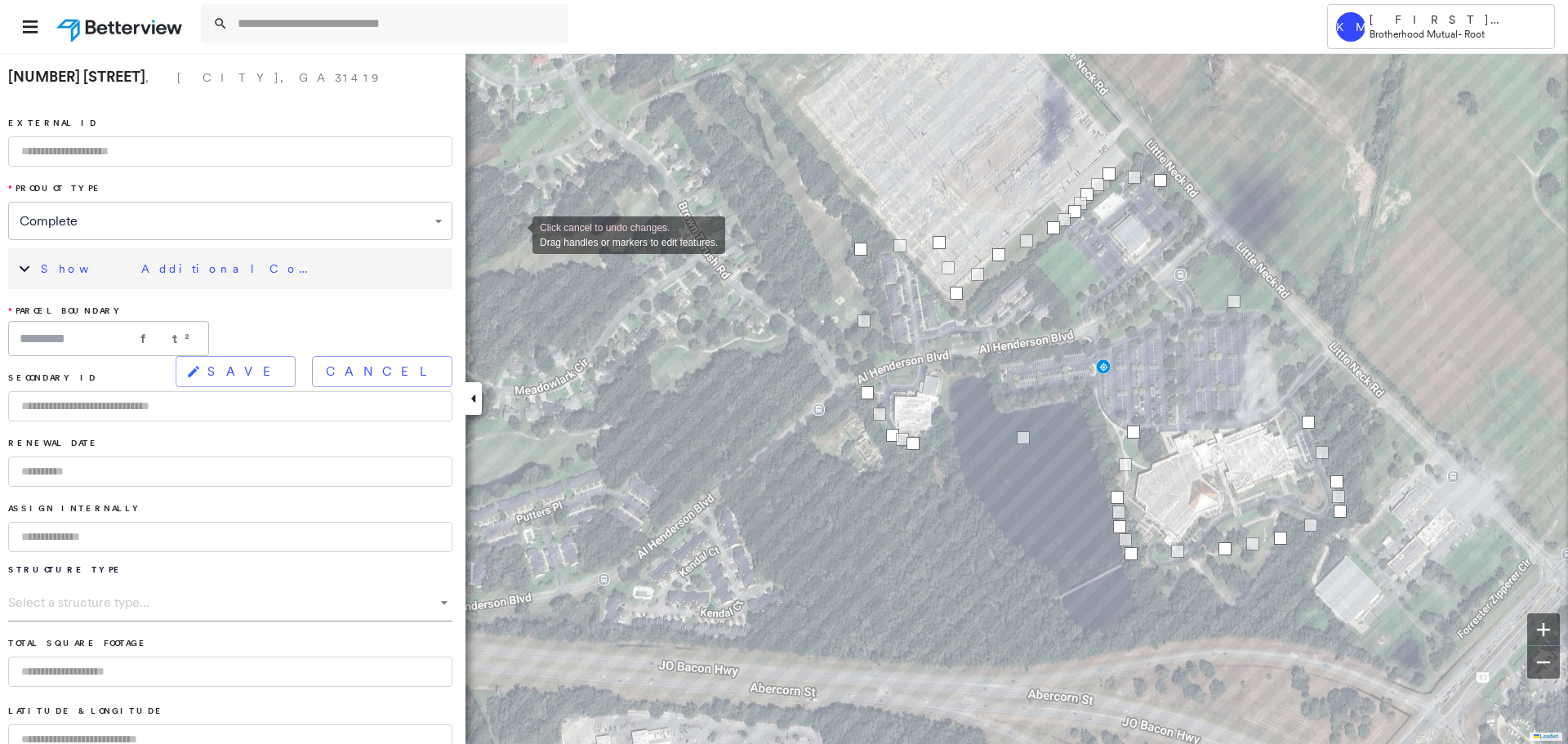 click at bounding box center (230, 151) 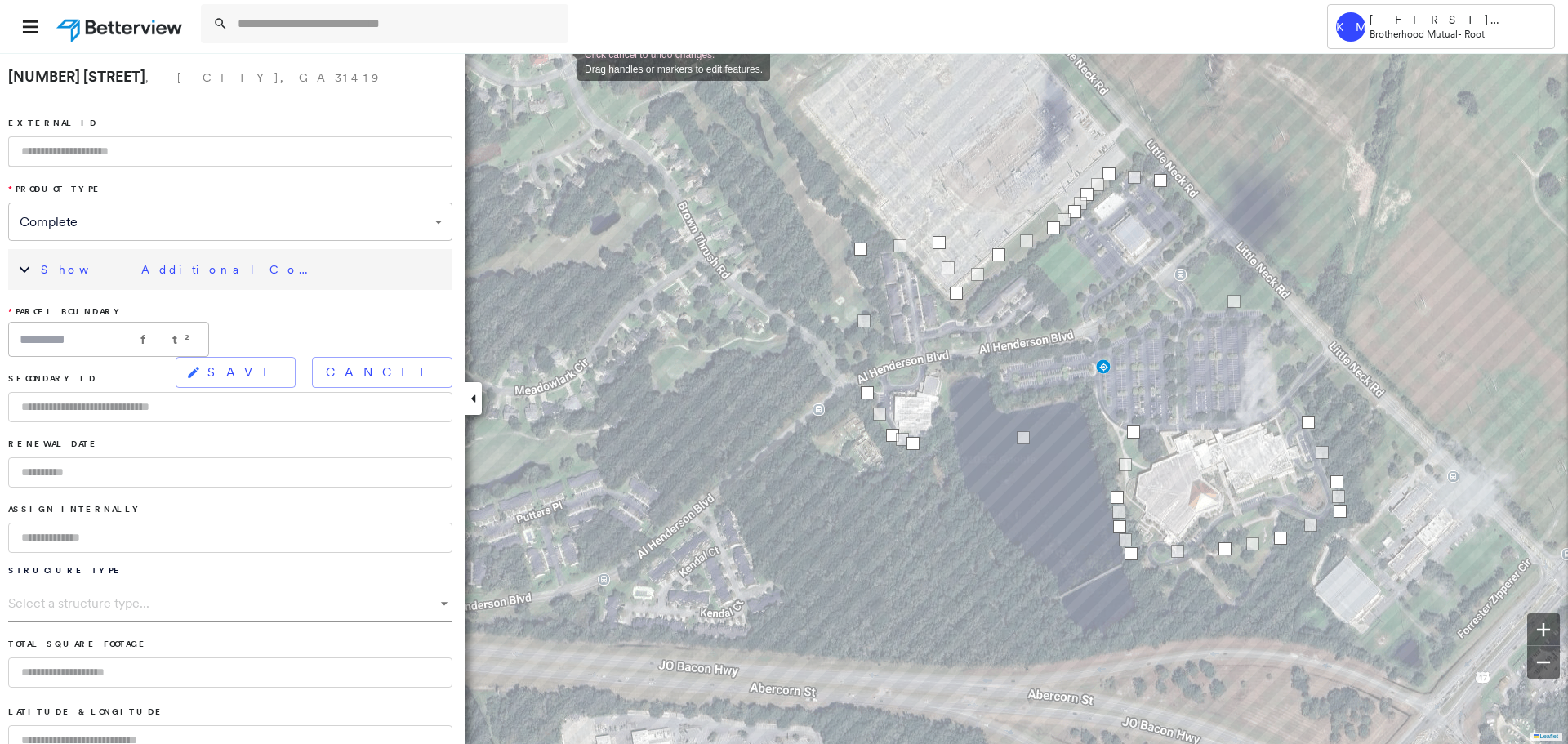 click at bounding box center [230, 152] 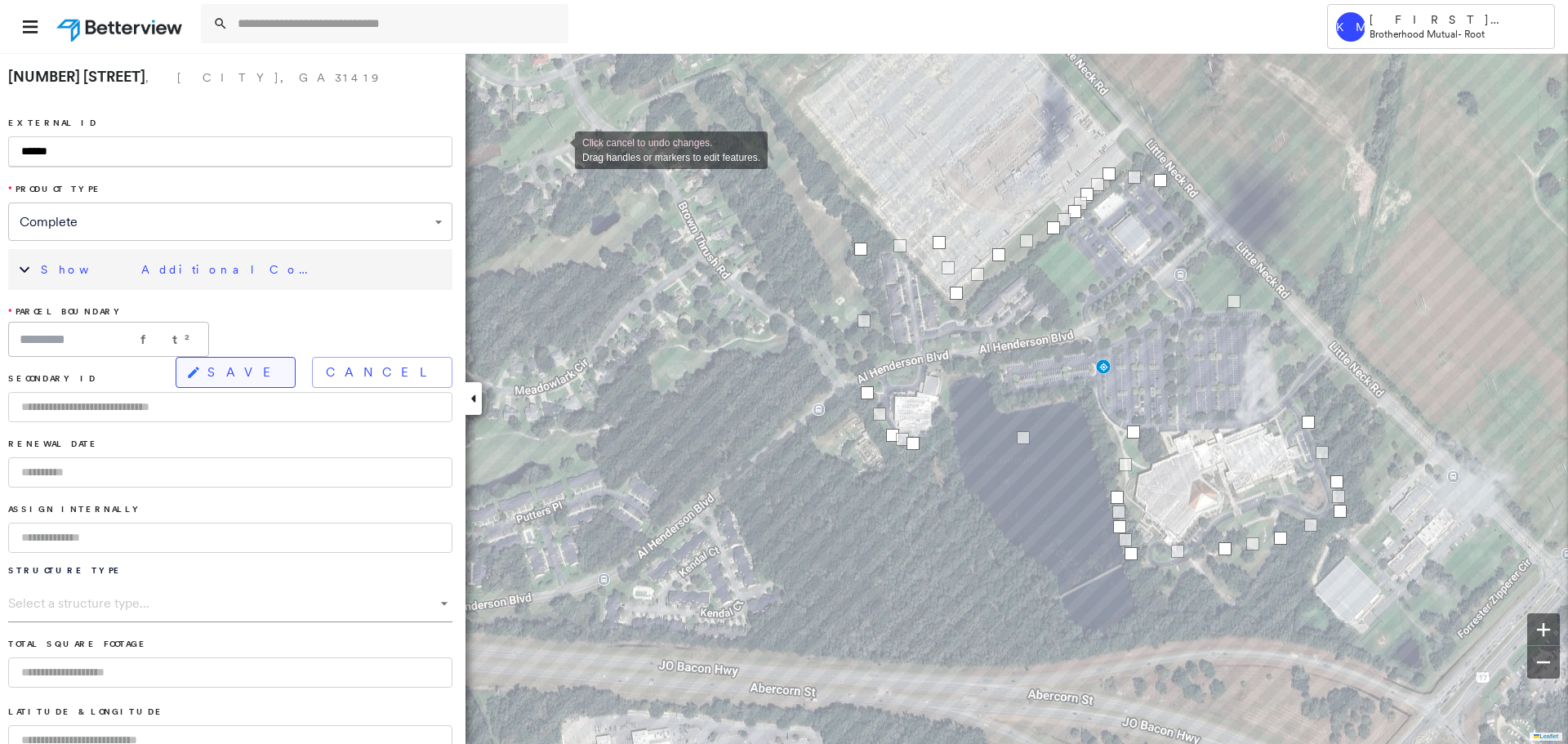 type on "******" 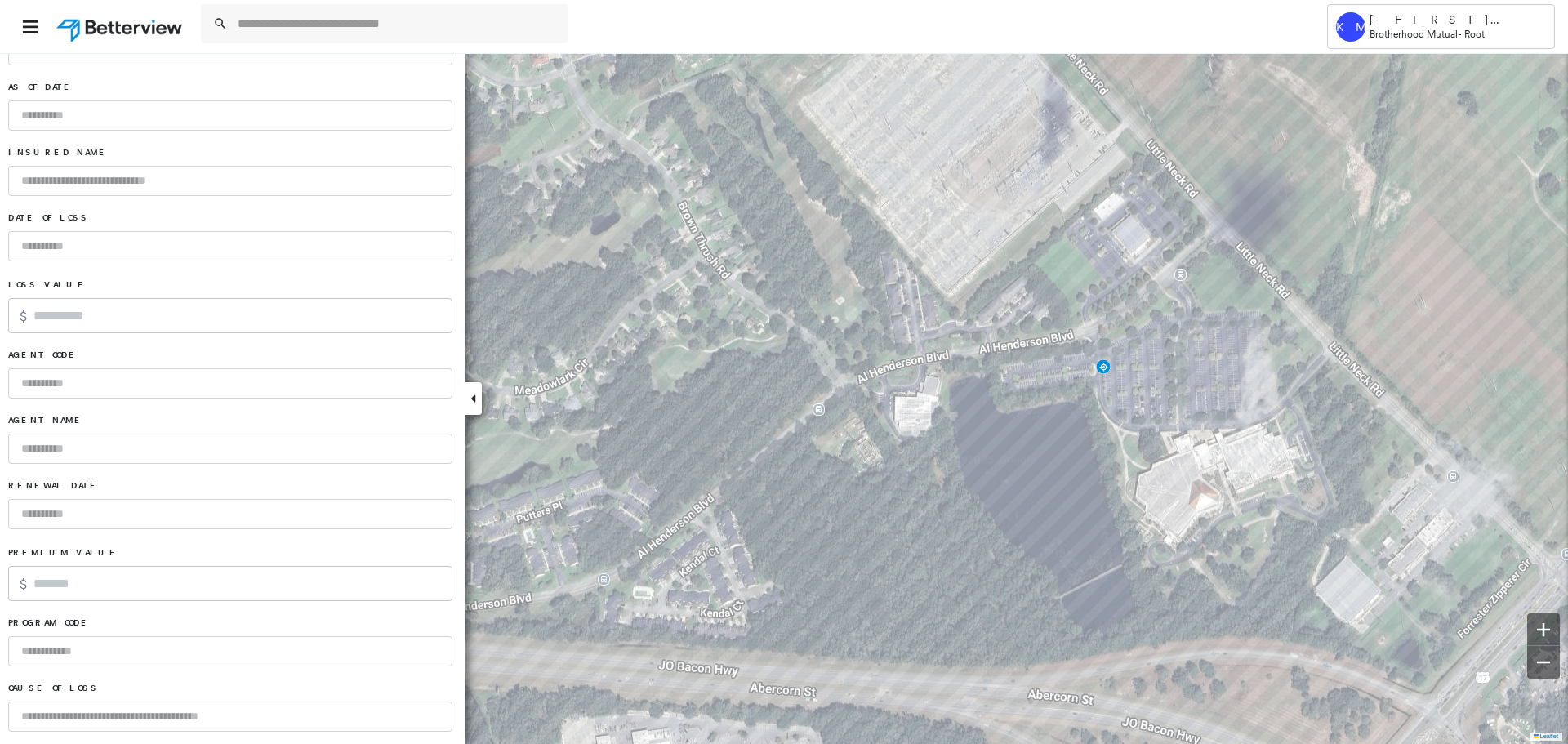 scroll, scrollTop: 933, scrollLeft: 0, axis: vertical 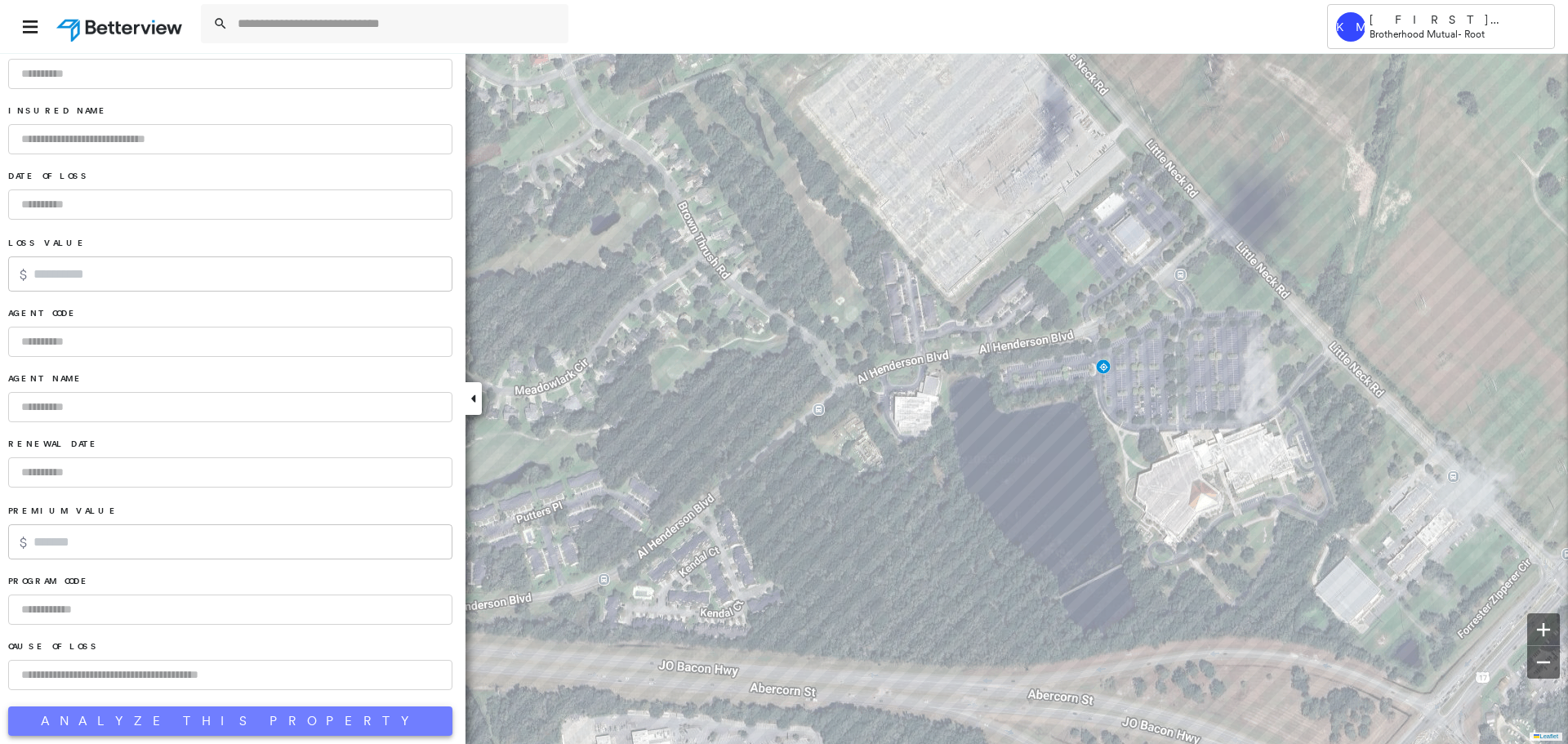 click on "Analyze This Property" at bounding box center [230, 721] 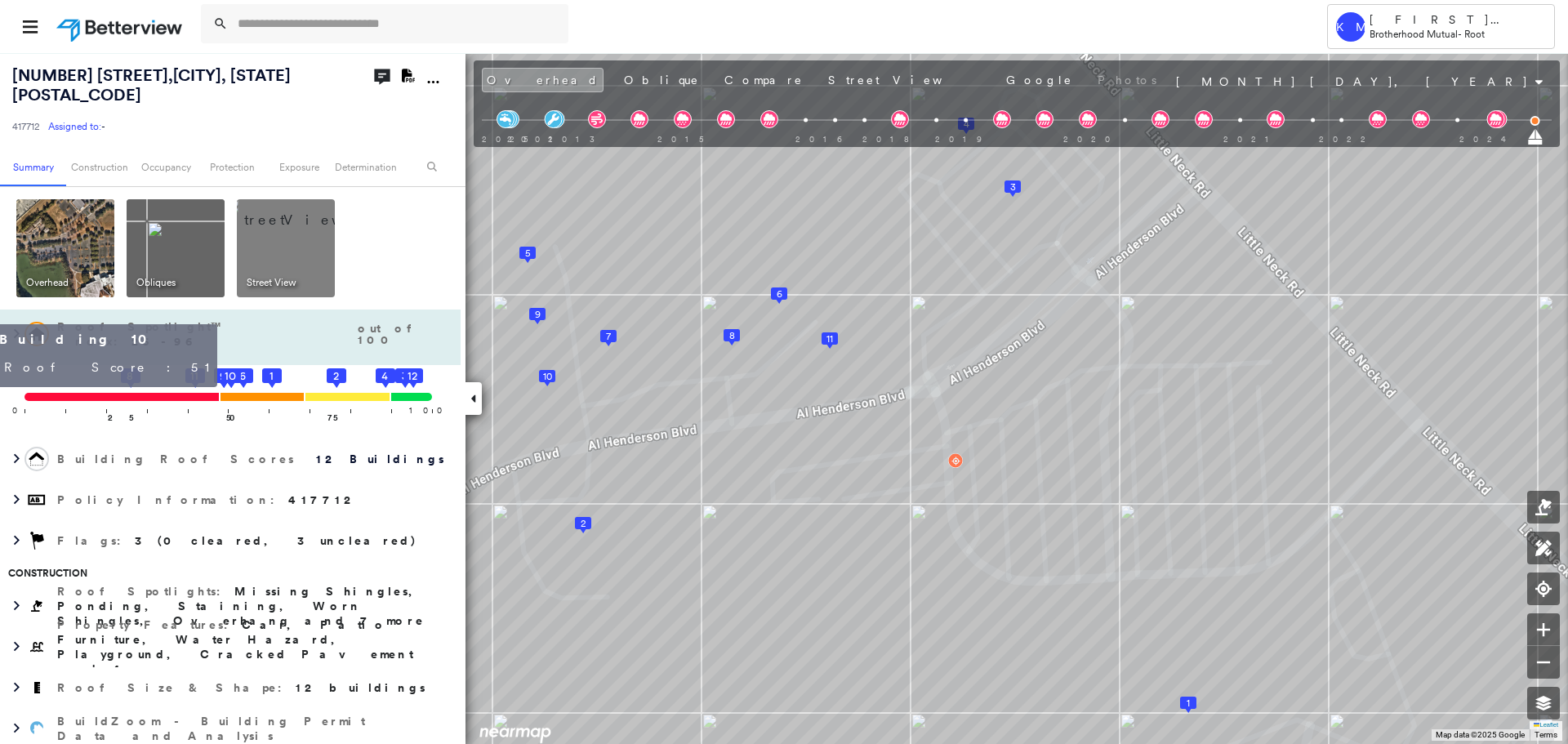 click on "Building 10 Roof Score: 51" at bounding box center [109, 355] 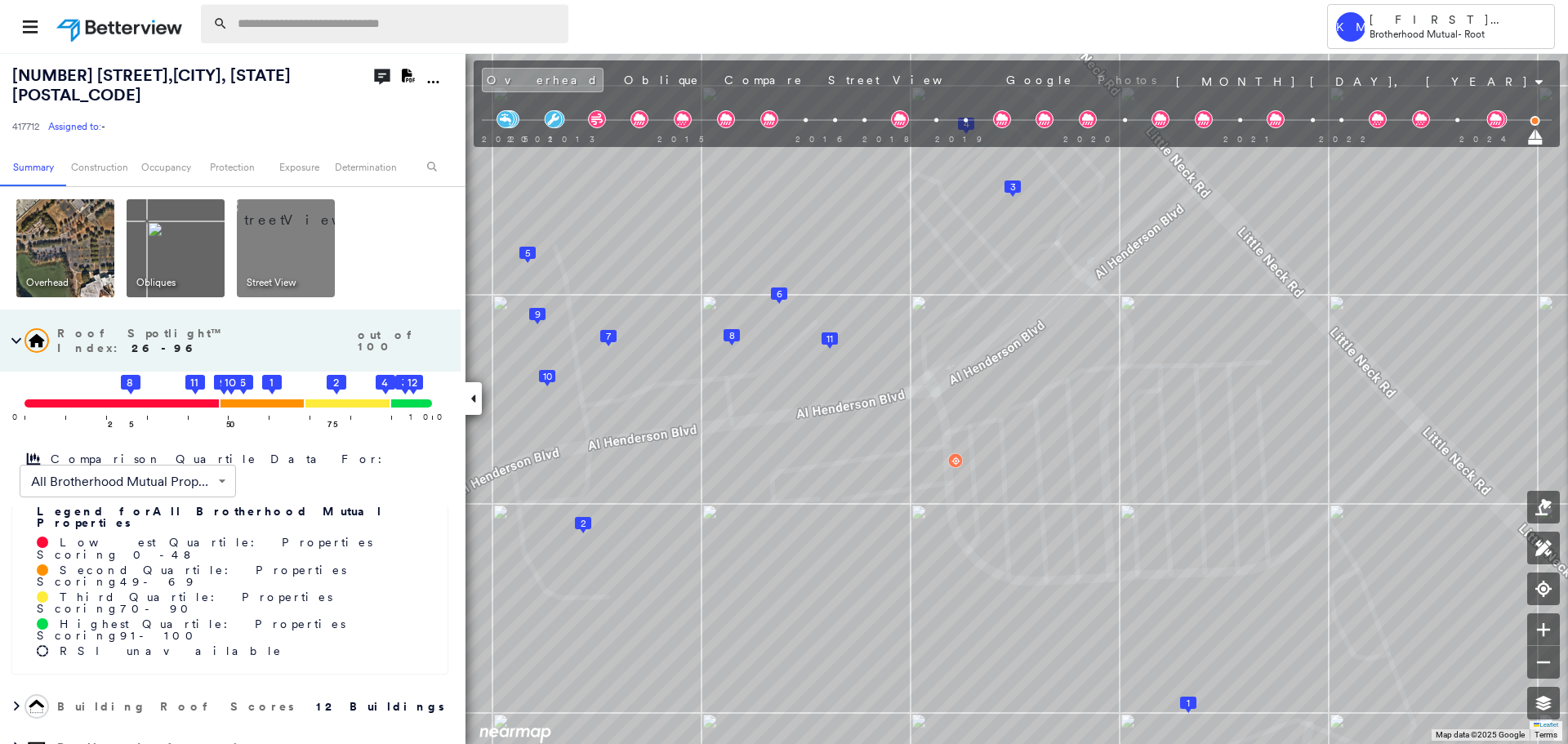 click at bounding box center (398, 24) 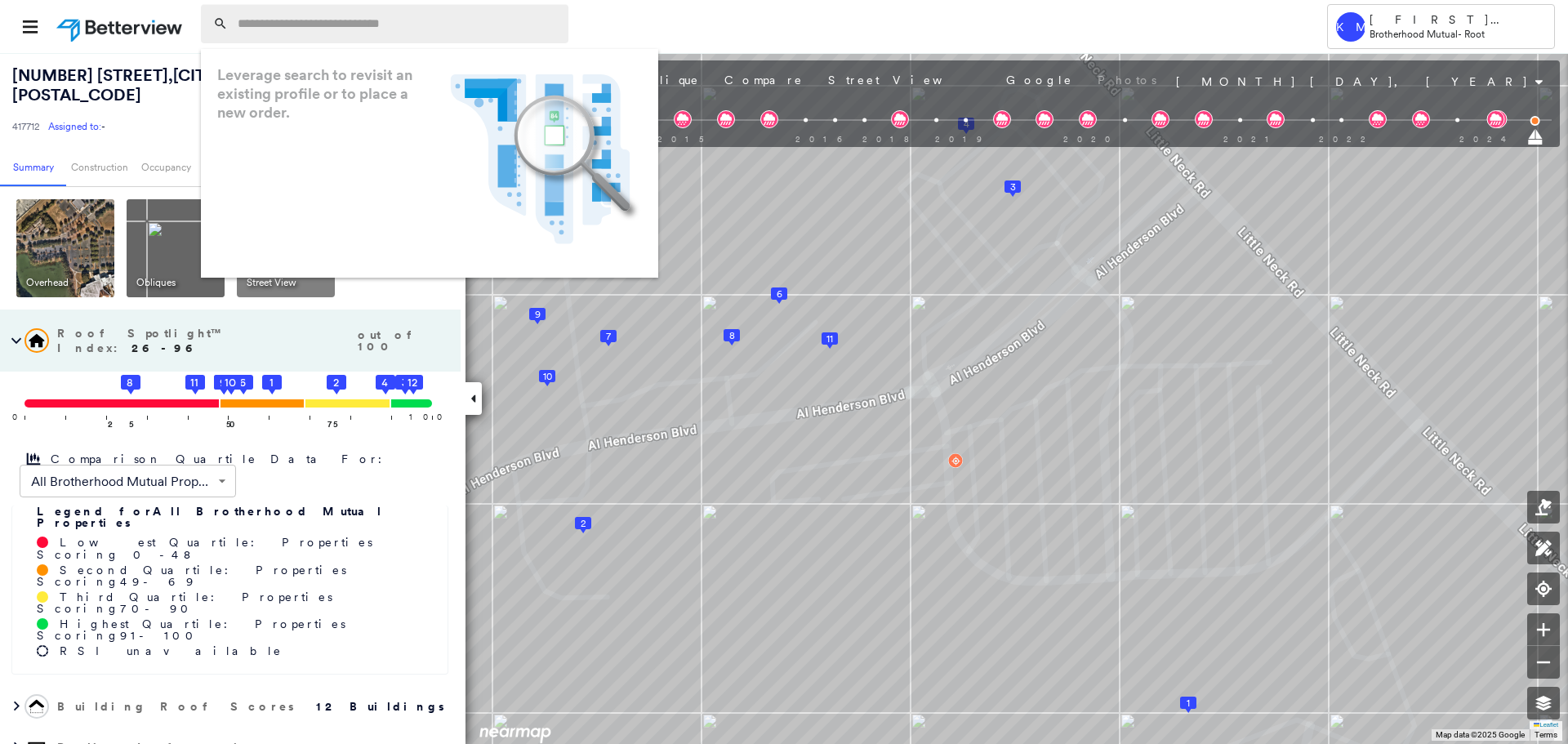 paste on "**********" 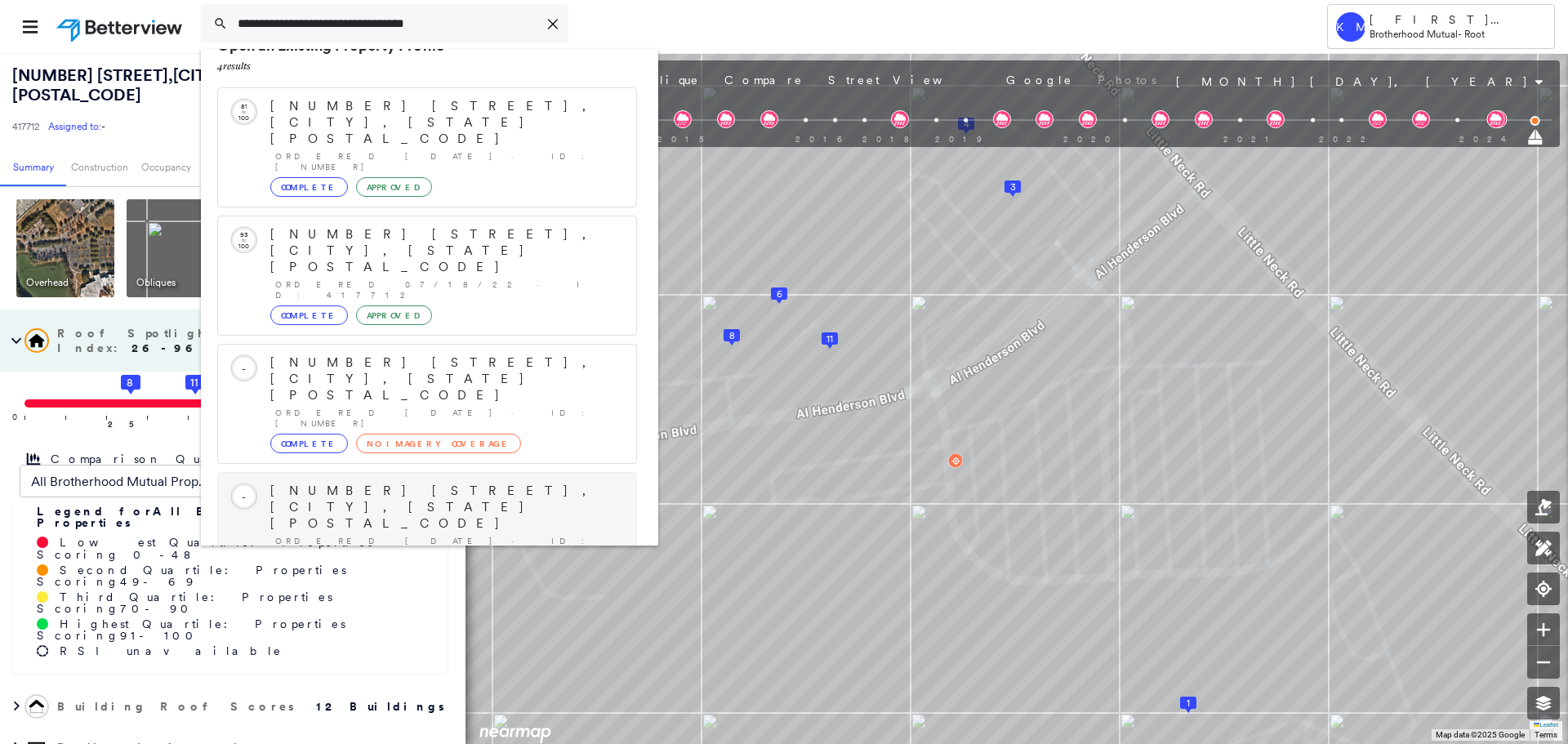 scroll, scrollTop: 47, scrollLeft: 0, axis: vertical 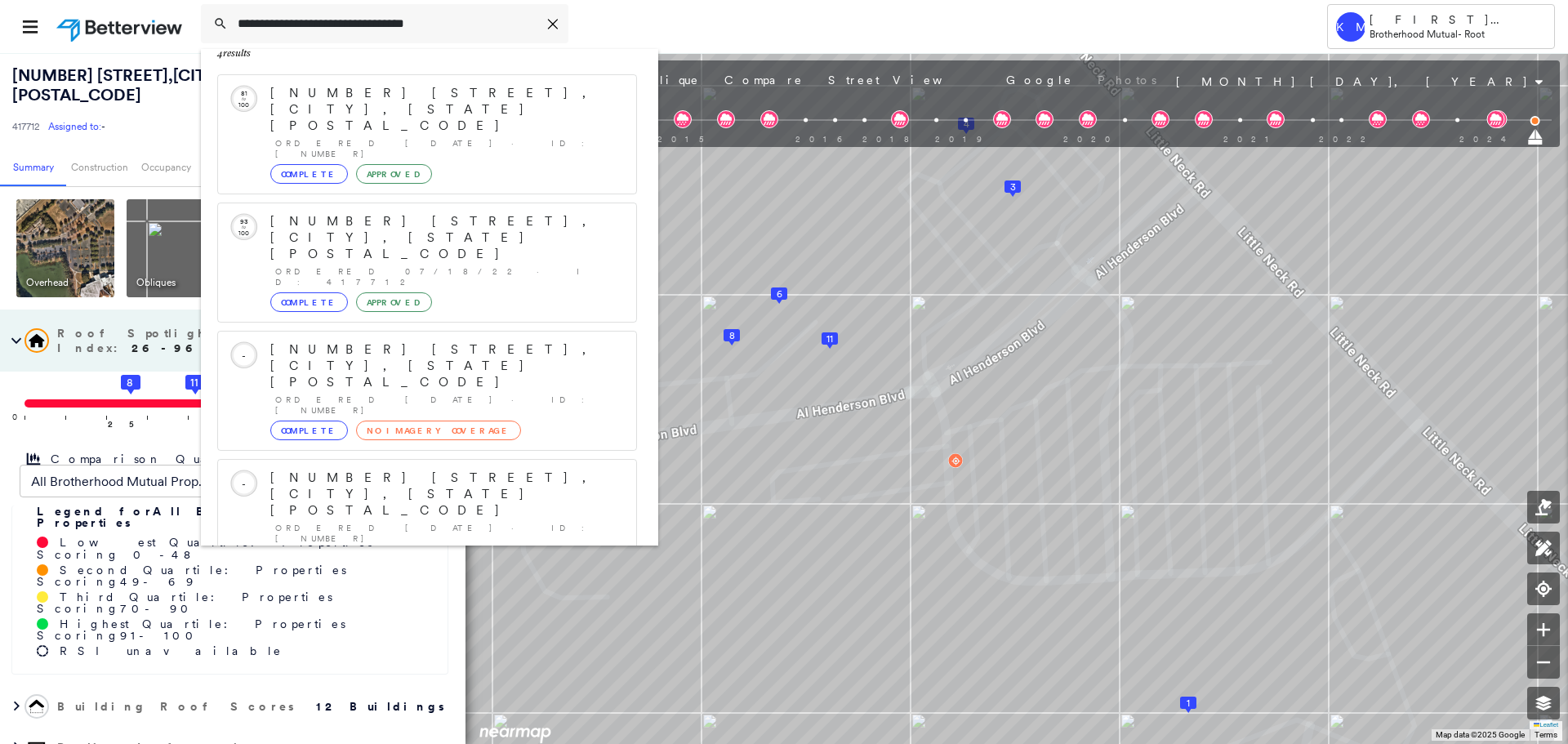 type on "**********" 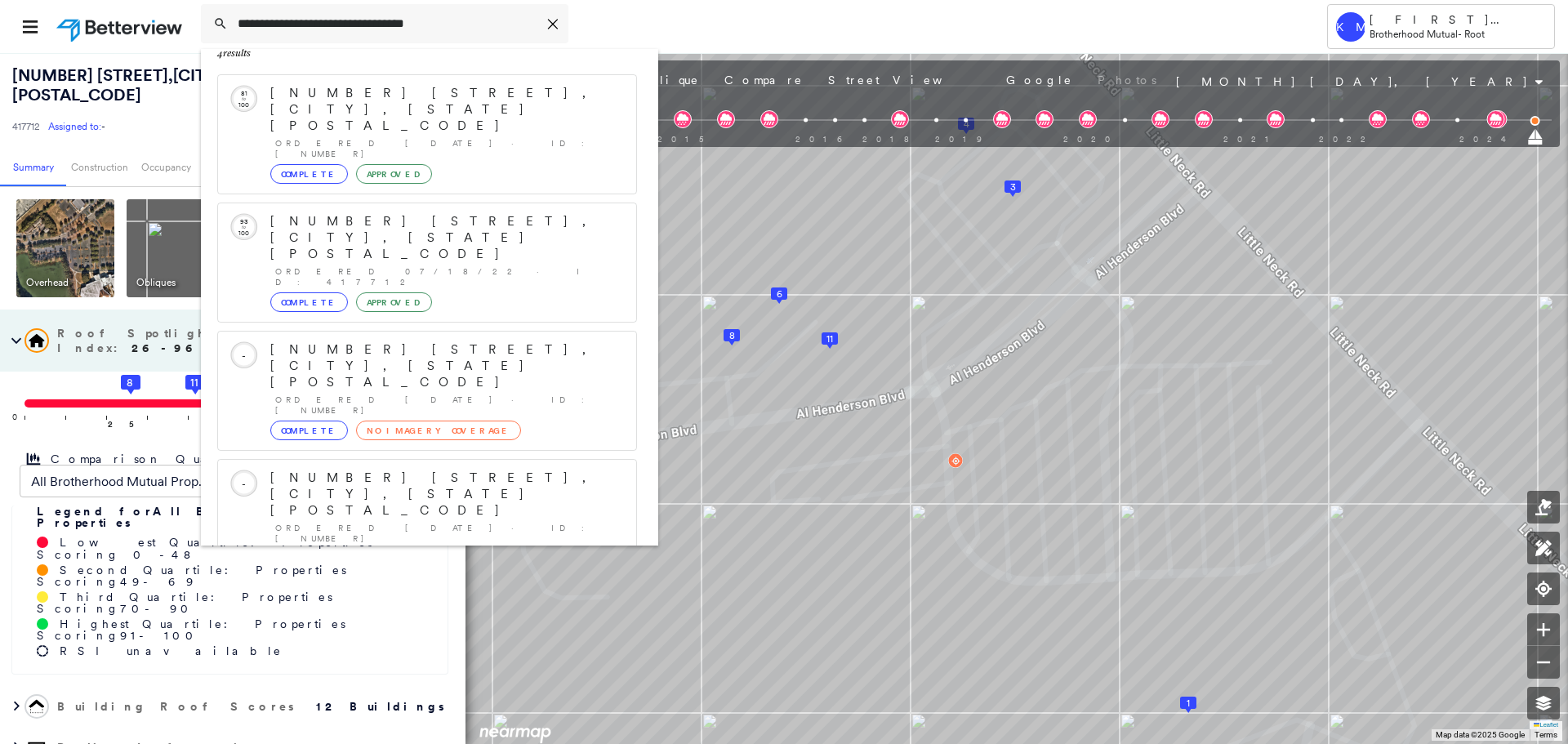 click on "831 Cawana Rd, Statesboro, GA 30461 Group Created with Sketch." at bounding box center [427, 690] 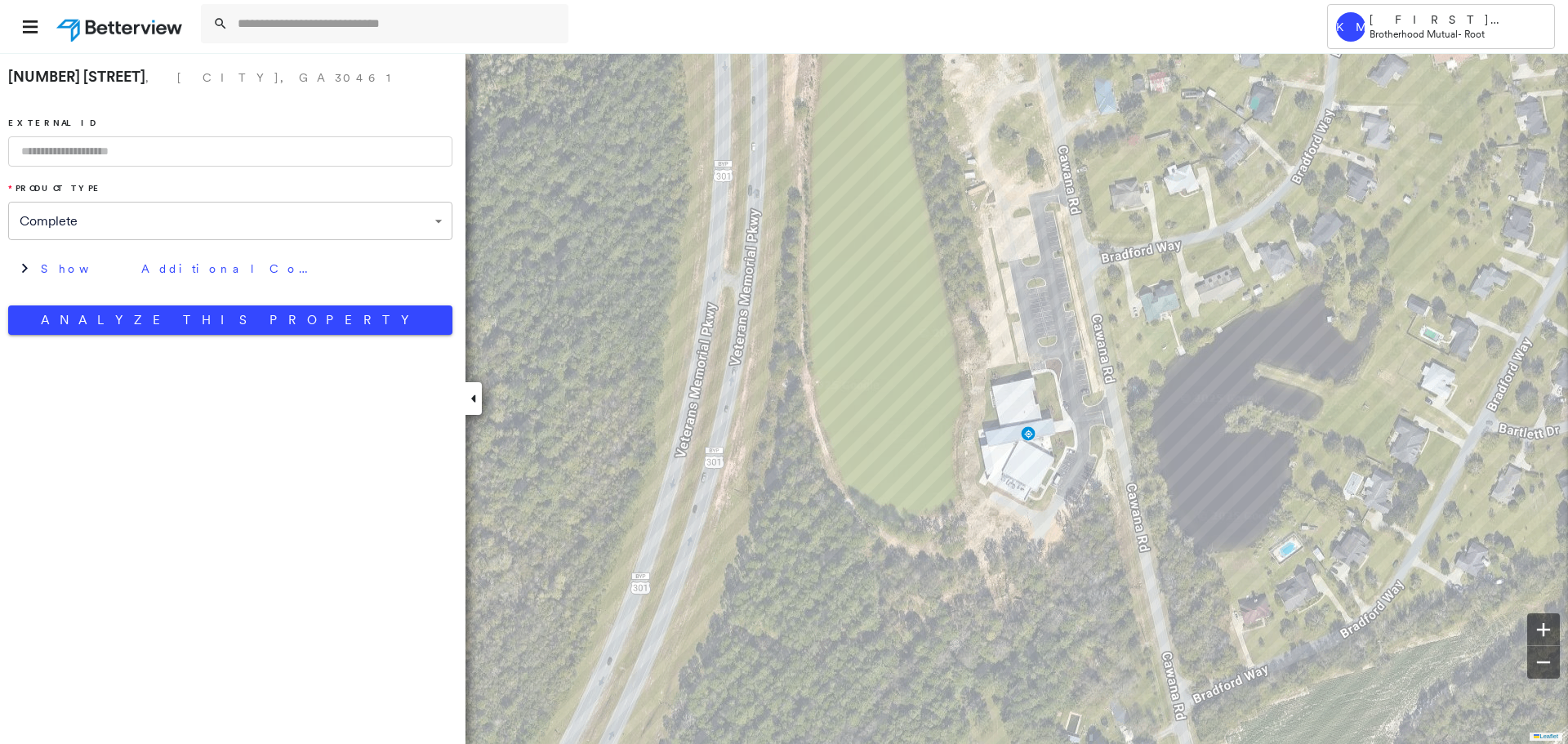 click at bounding box center (230, 151) 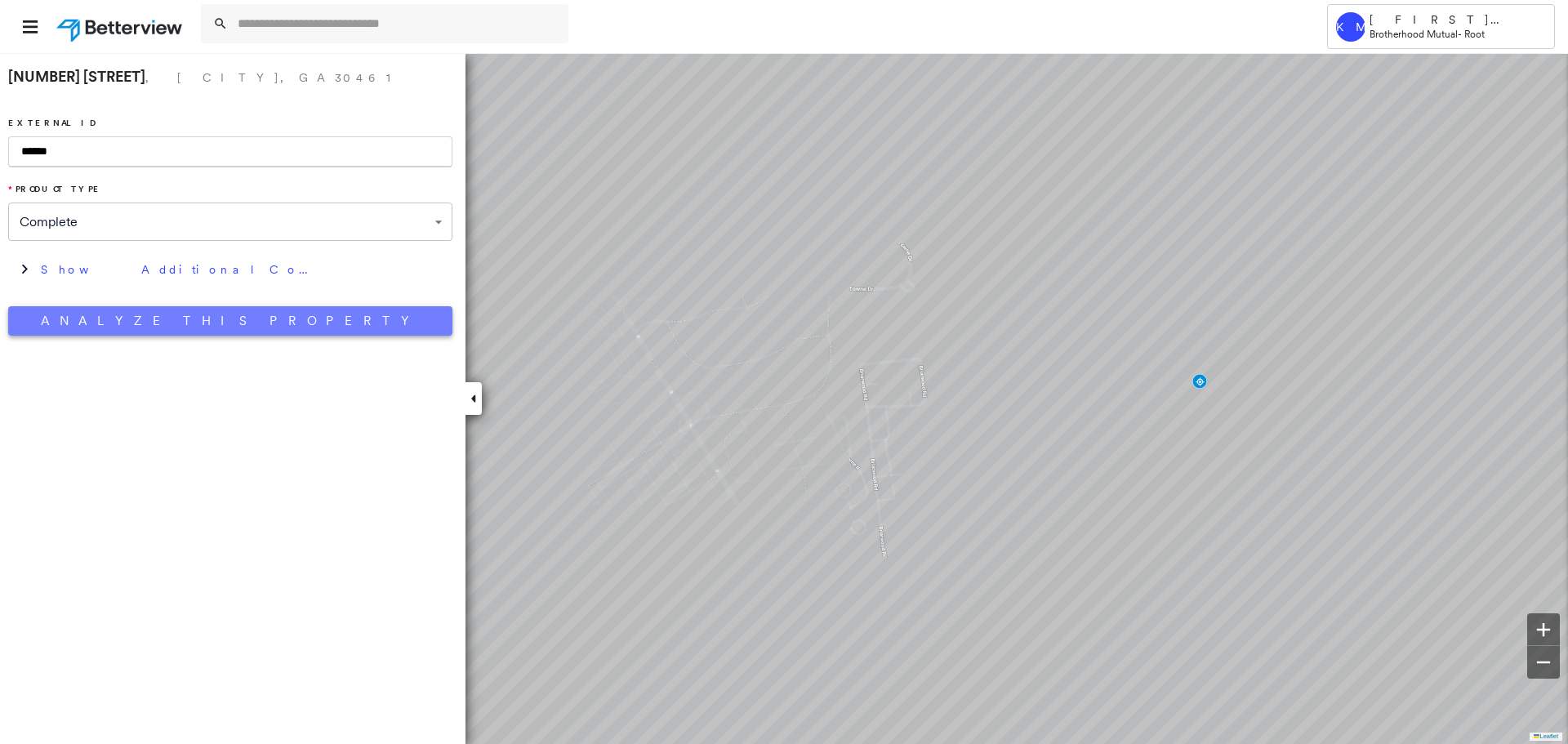 type on "******" 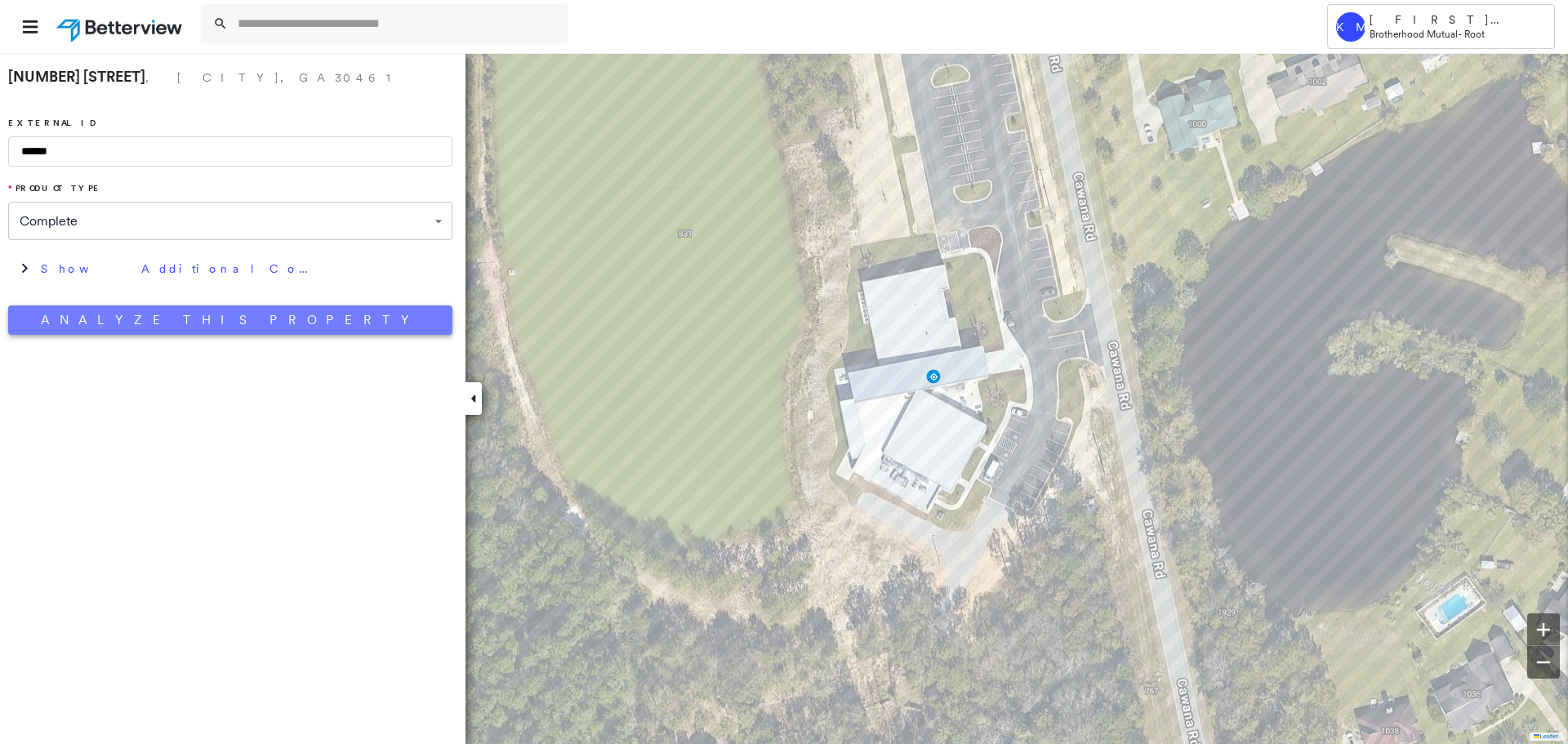 click on "Analyze This Property" at bounding box center (230, 320) 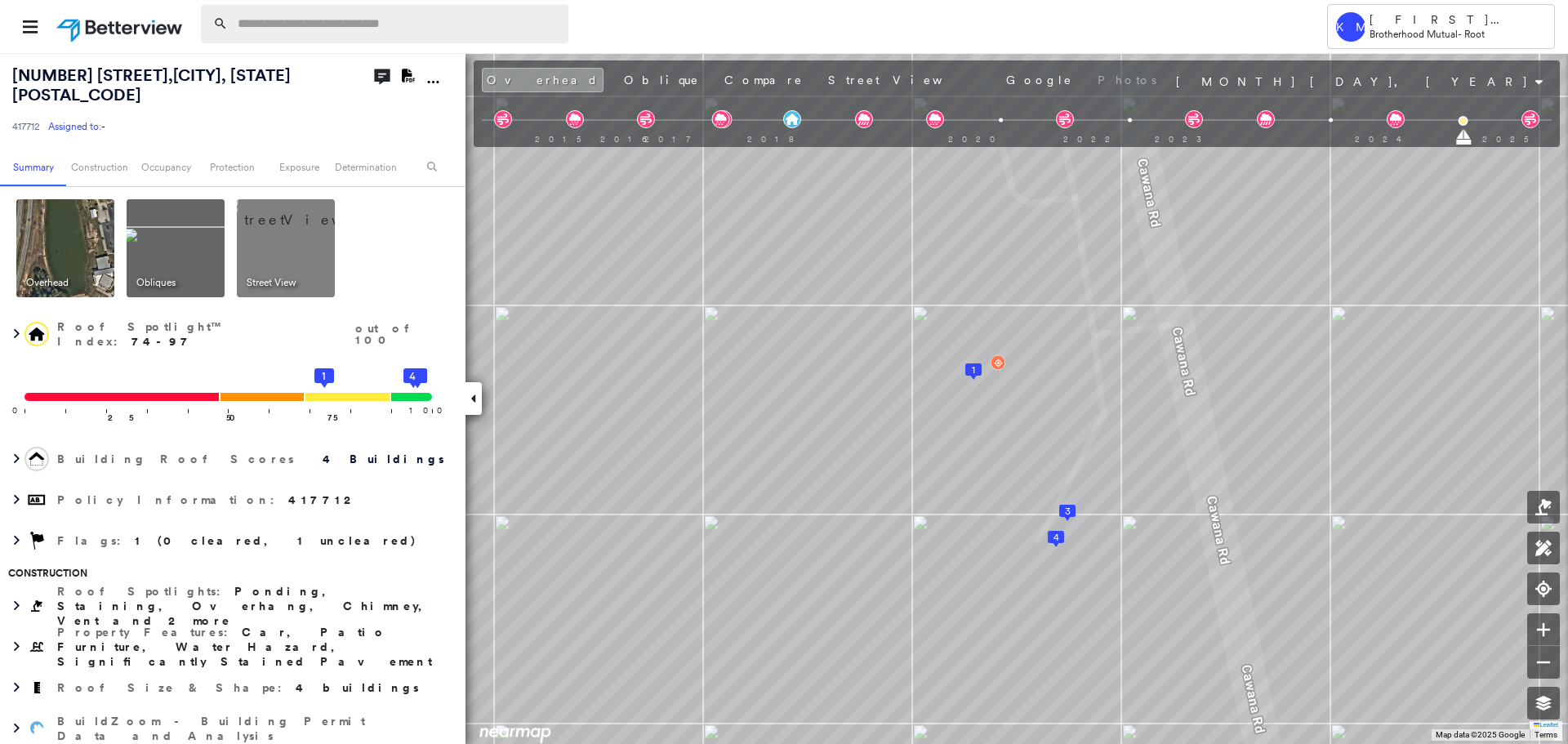 drag, startPoint x: 324, startPoint y: 21, endPoint x: 359, endPoint y: 14, distance: 35.693137 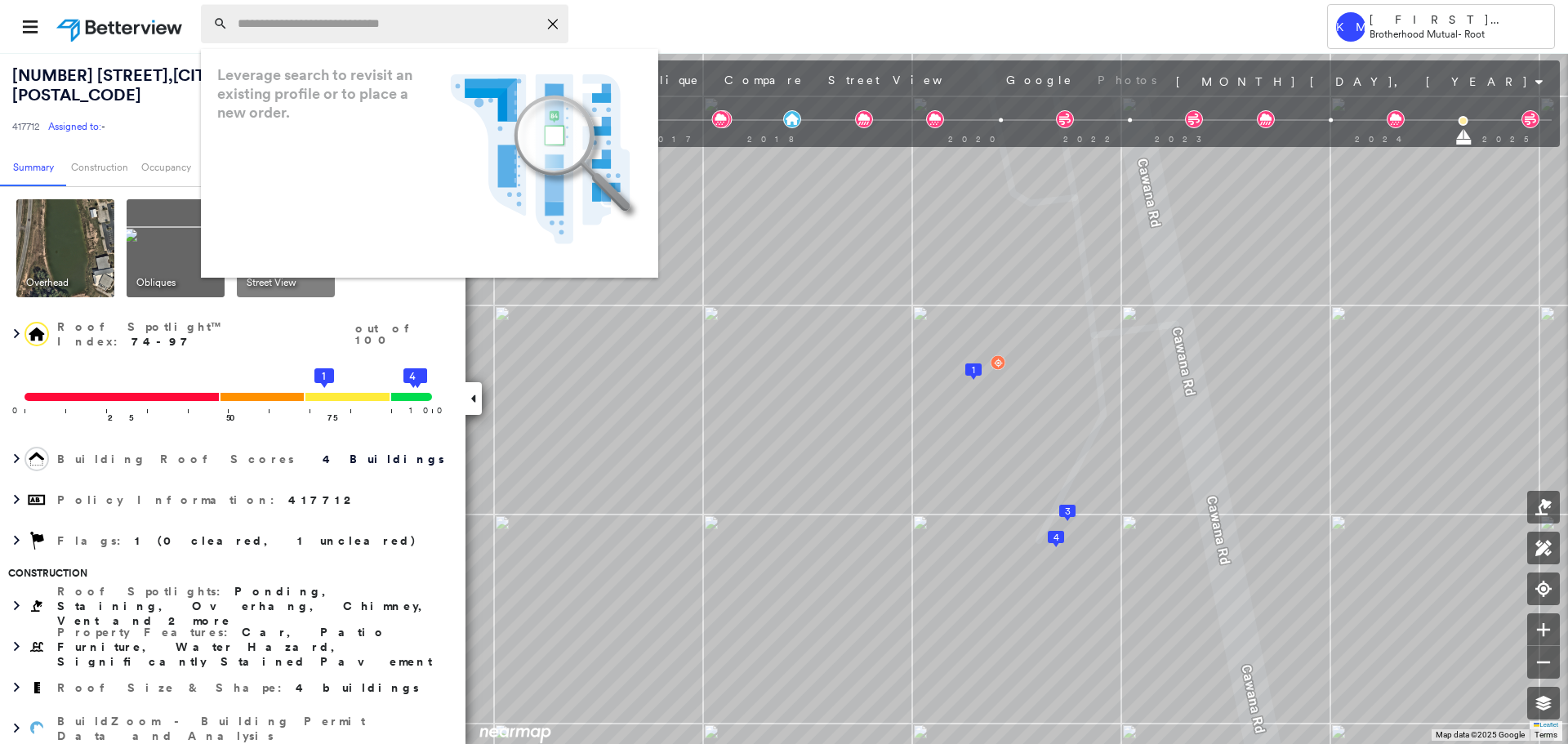 paste on "**********" 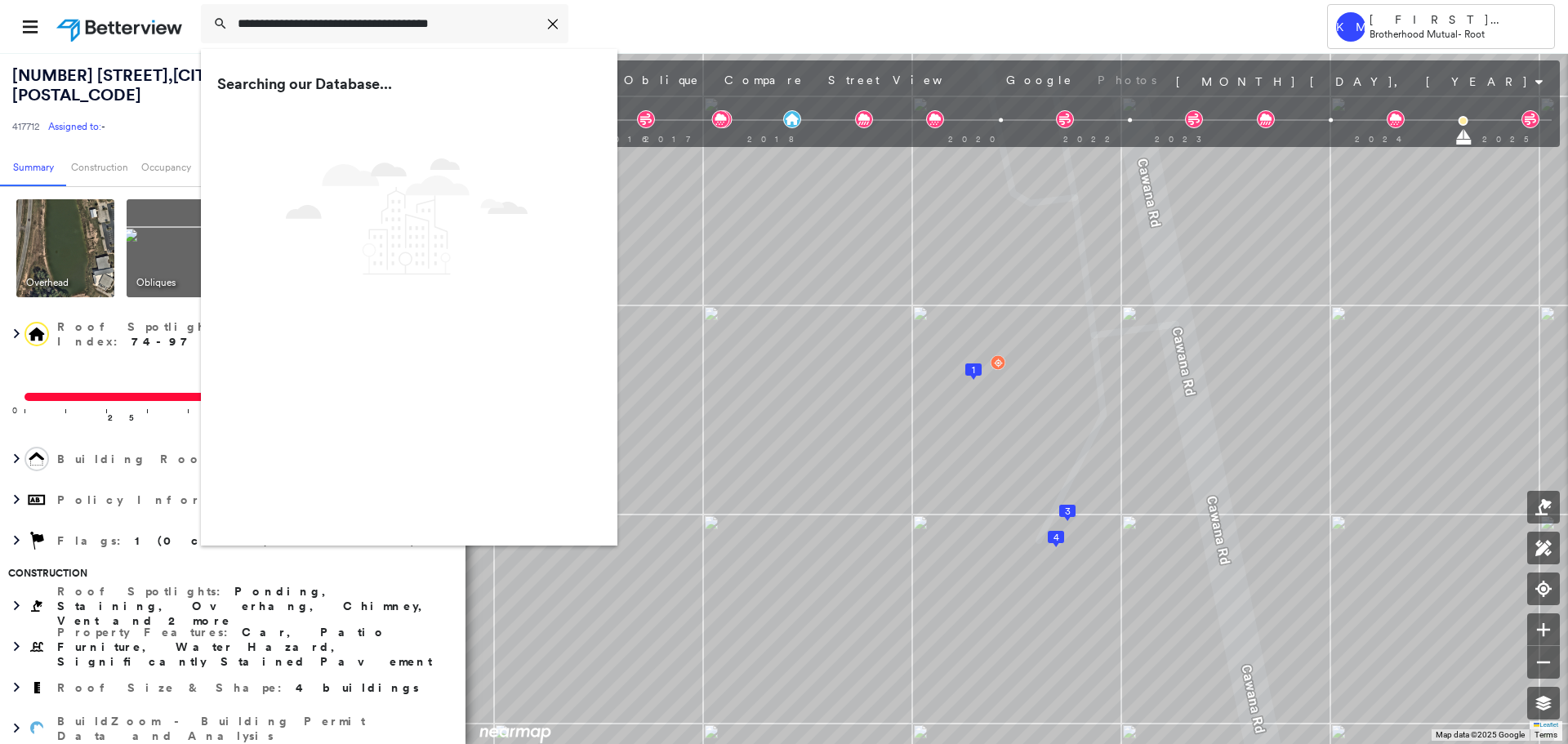 type on "**********" 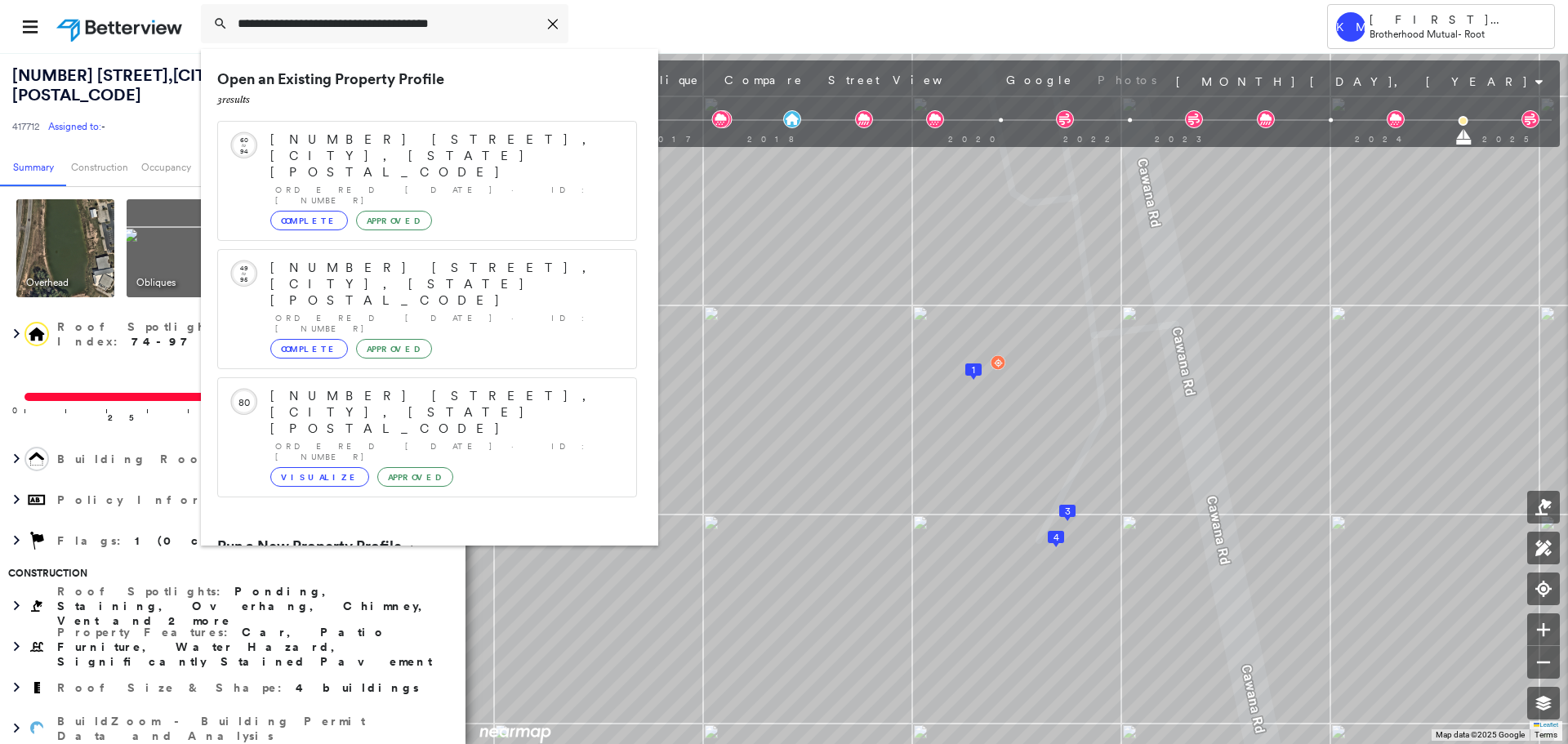 click on "12199 E Oglethorpe Hwy, Midway, GA 31320, USA Group Created with Sketch." at bounding box center [427, 608] 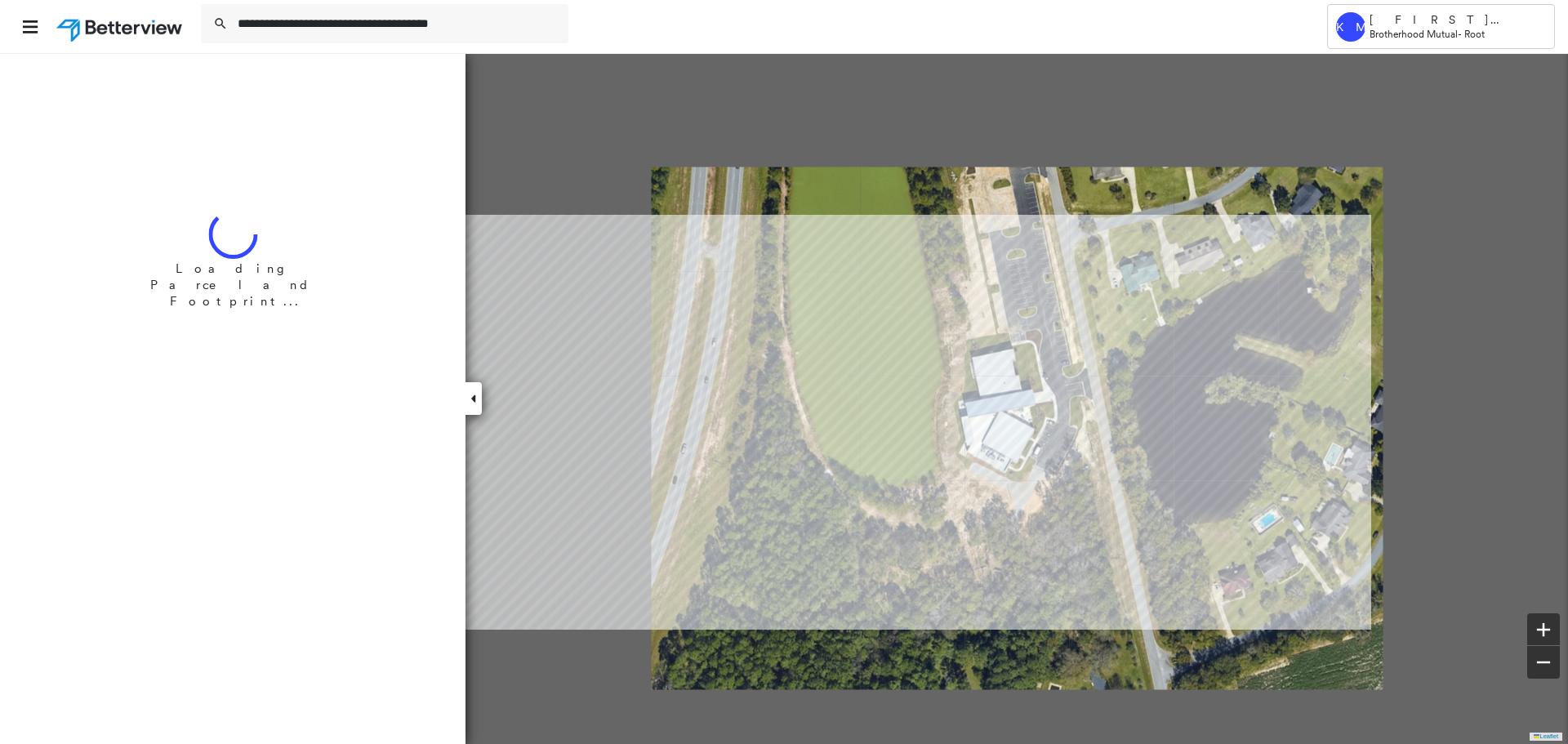 type 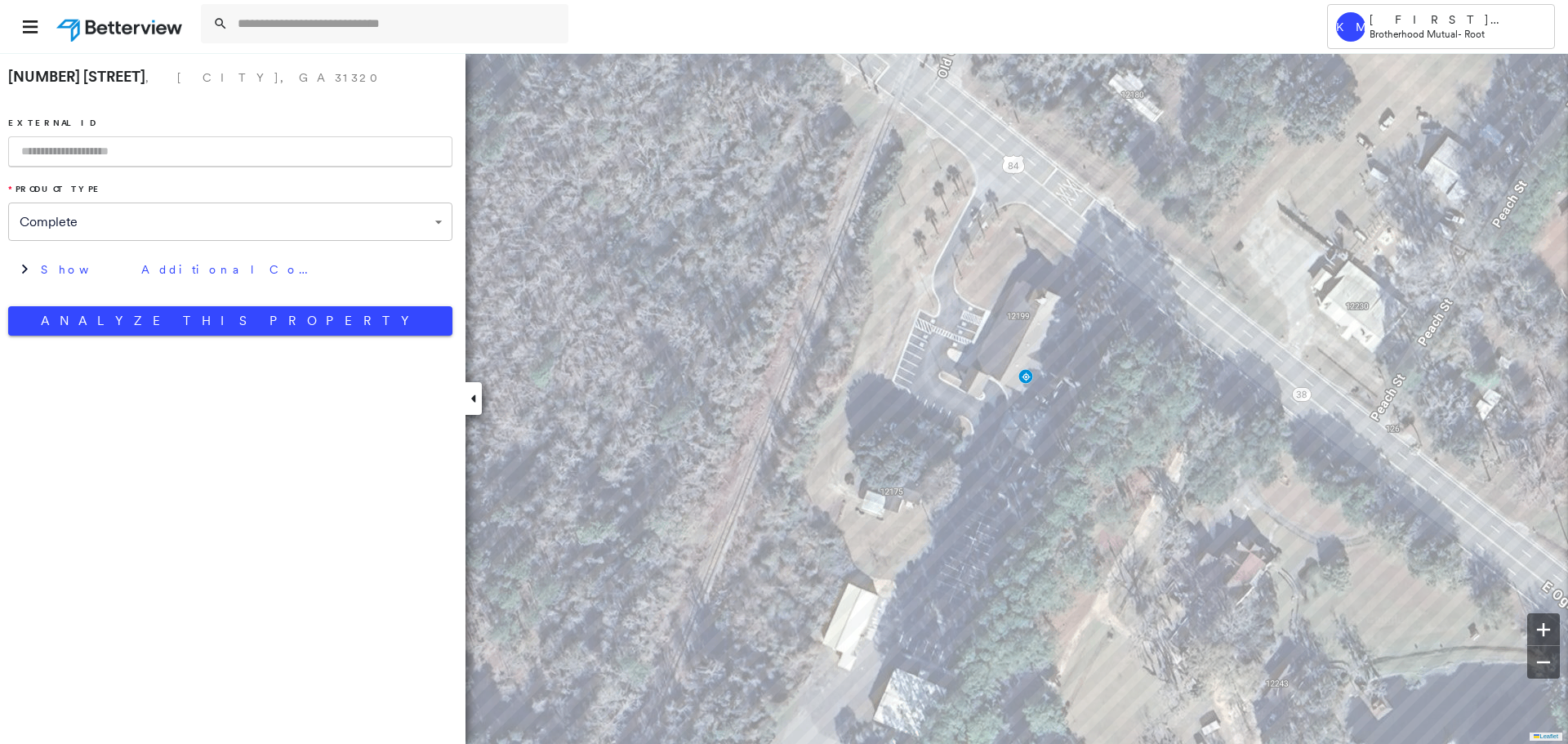 click at bounding box center (230, 152) 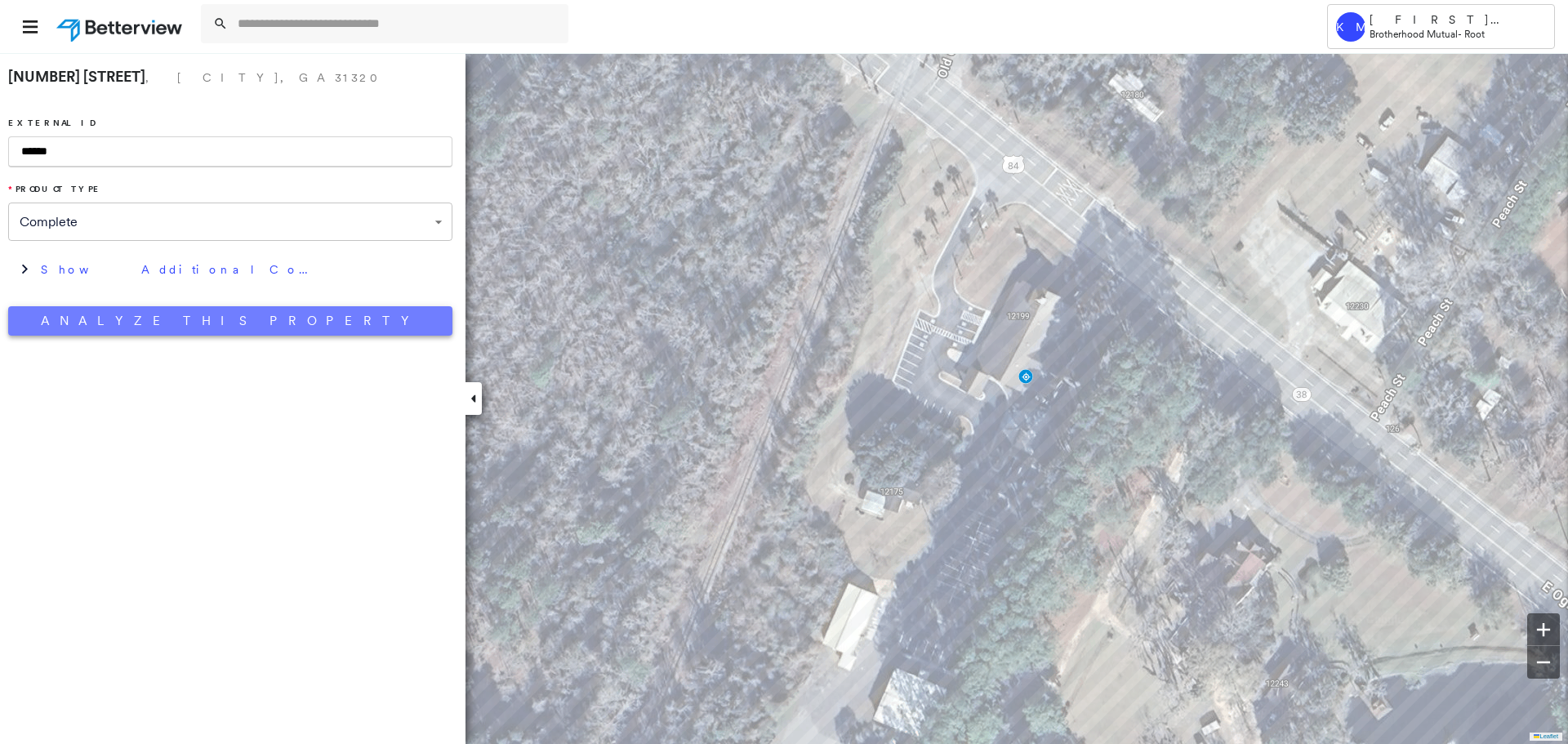 type on "******" 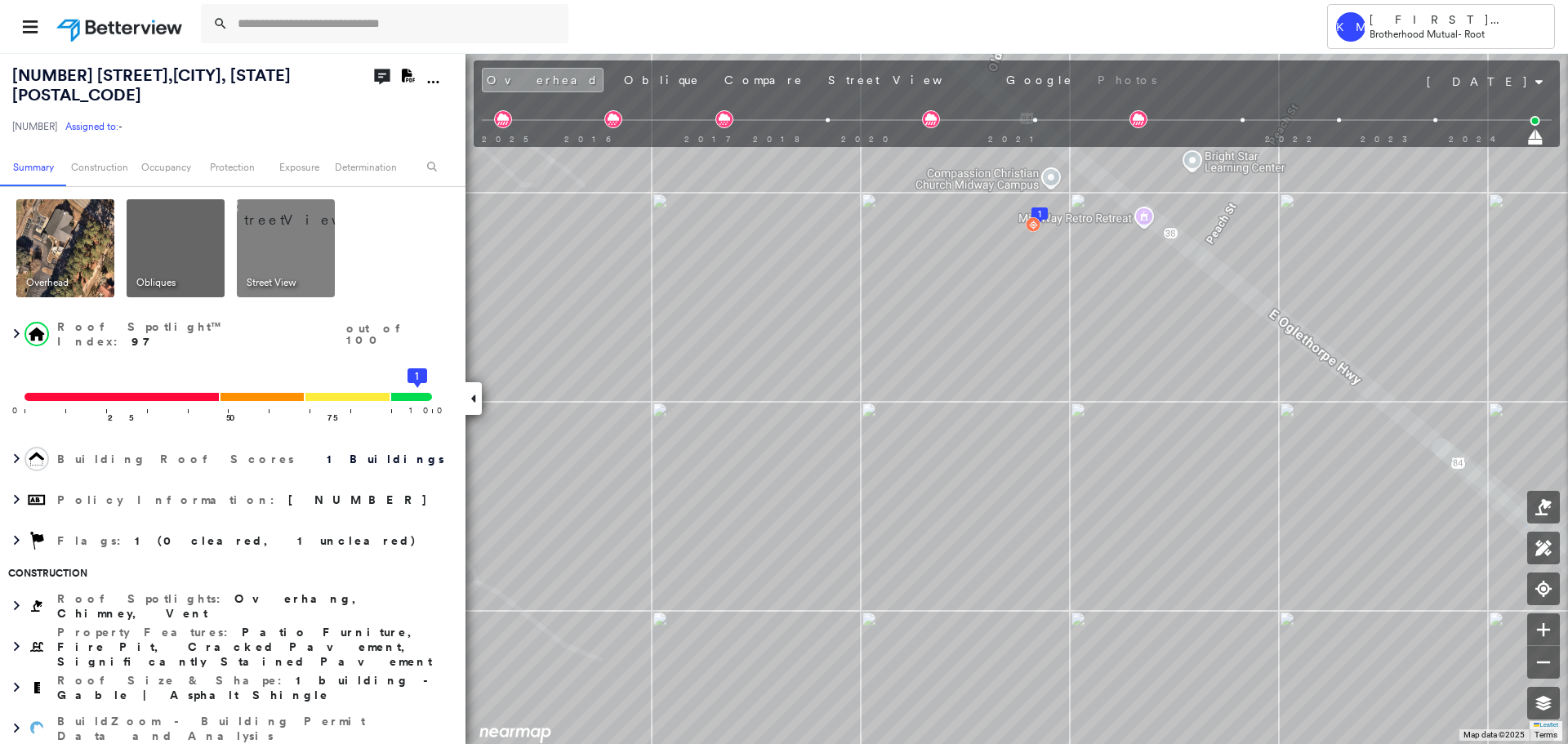 scroll, scrollTop: 0, scrollLeft: 0, axis: both 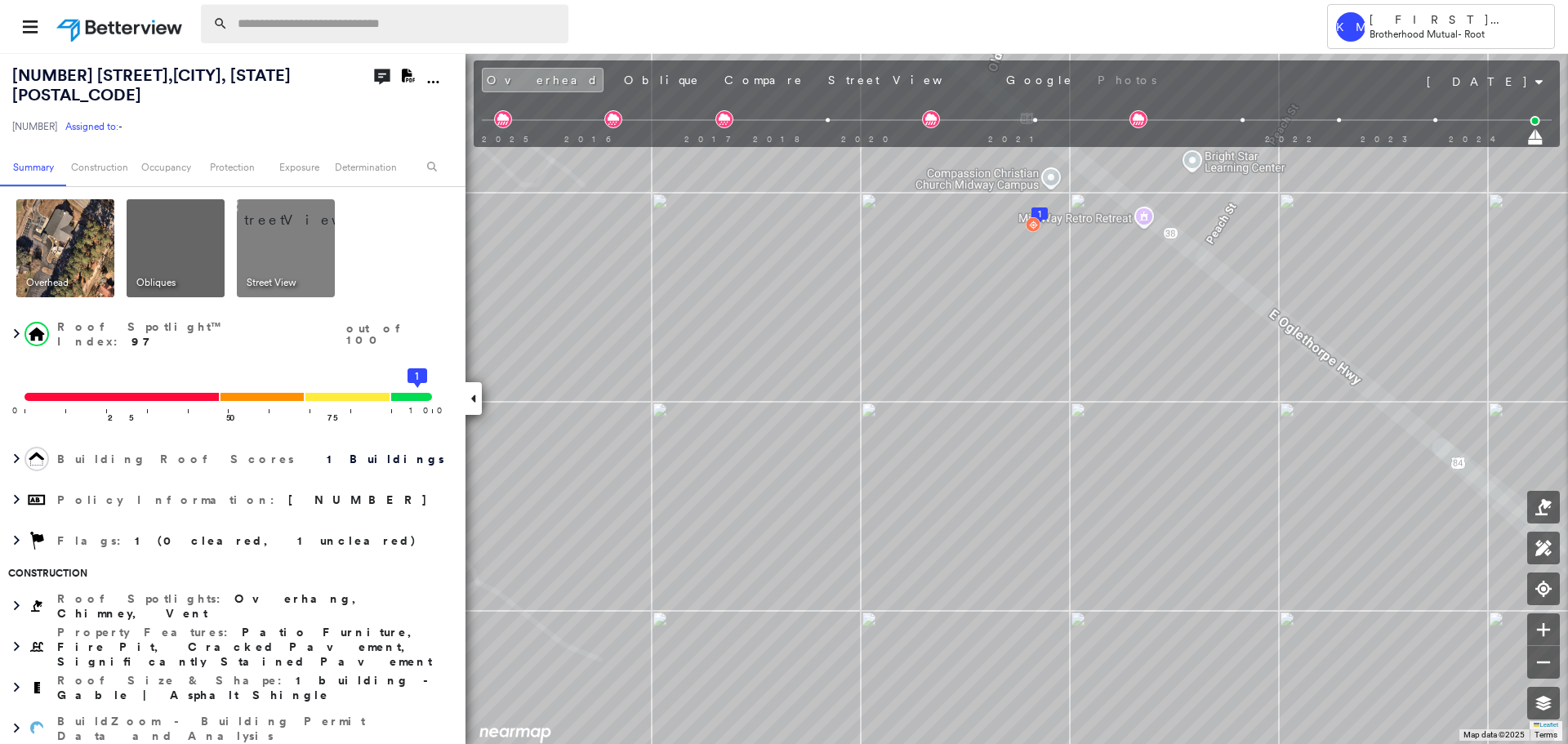 click at bounding box center (398, 24) 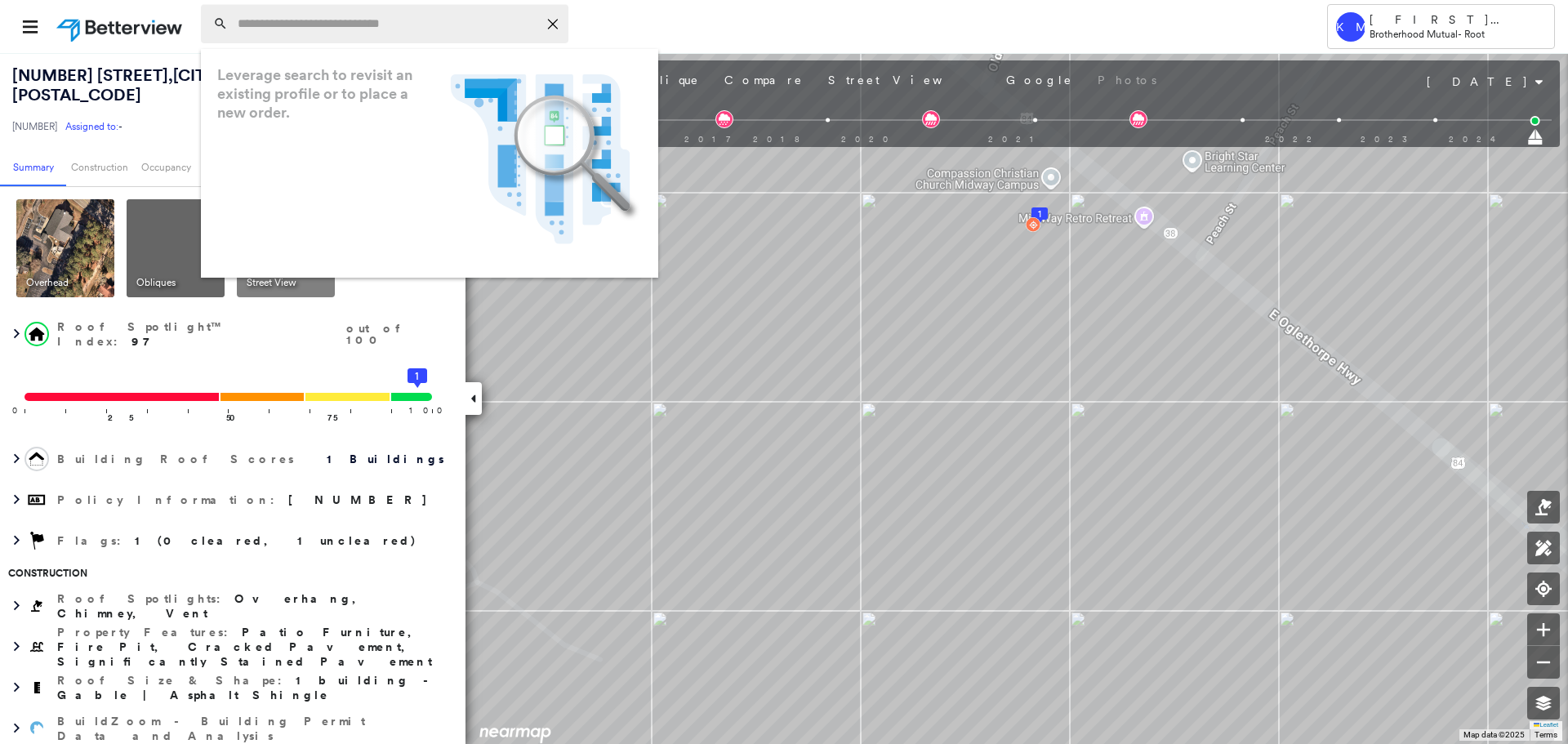 click at bounding box center (387, 24) 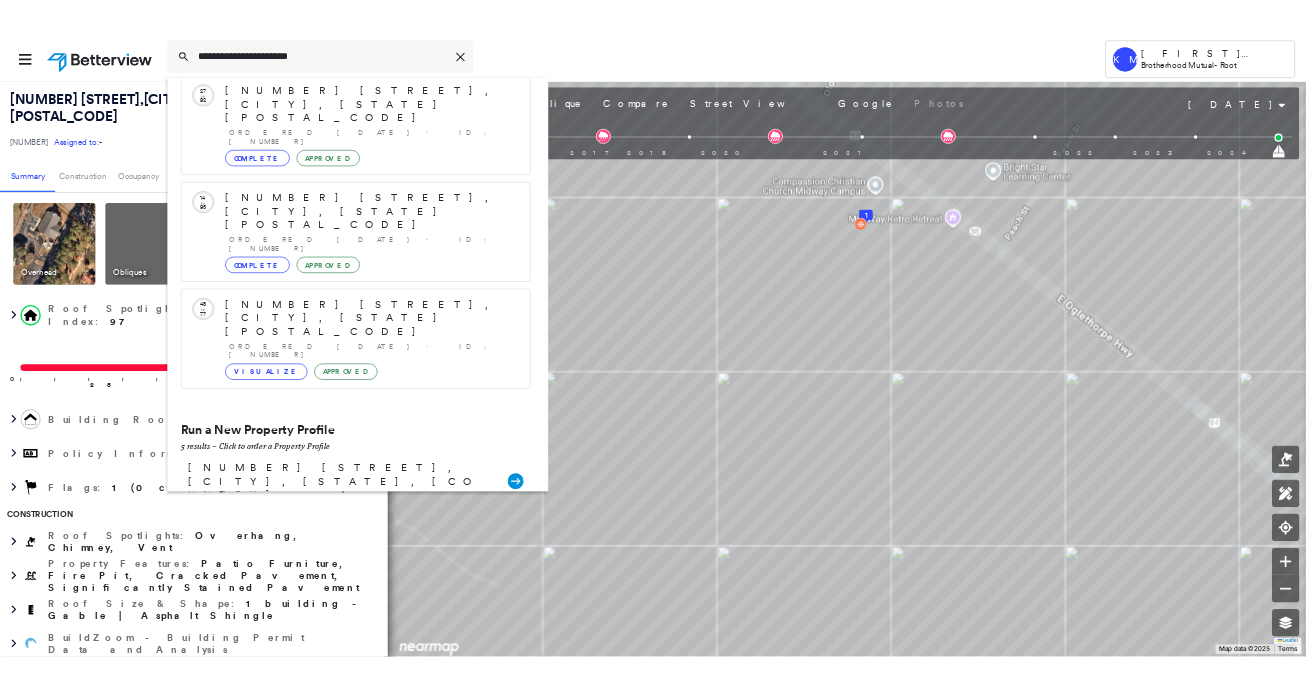 scroll, scrollTop: 133, scrollLeft: 0, axis: vertical 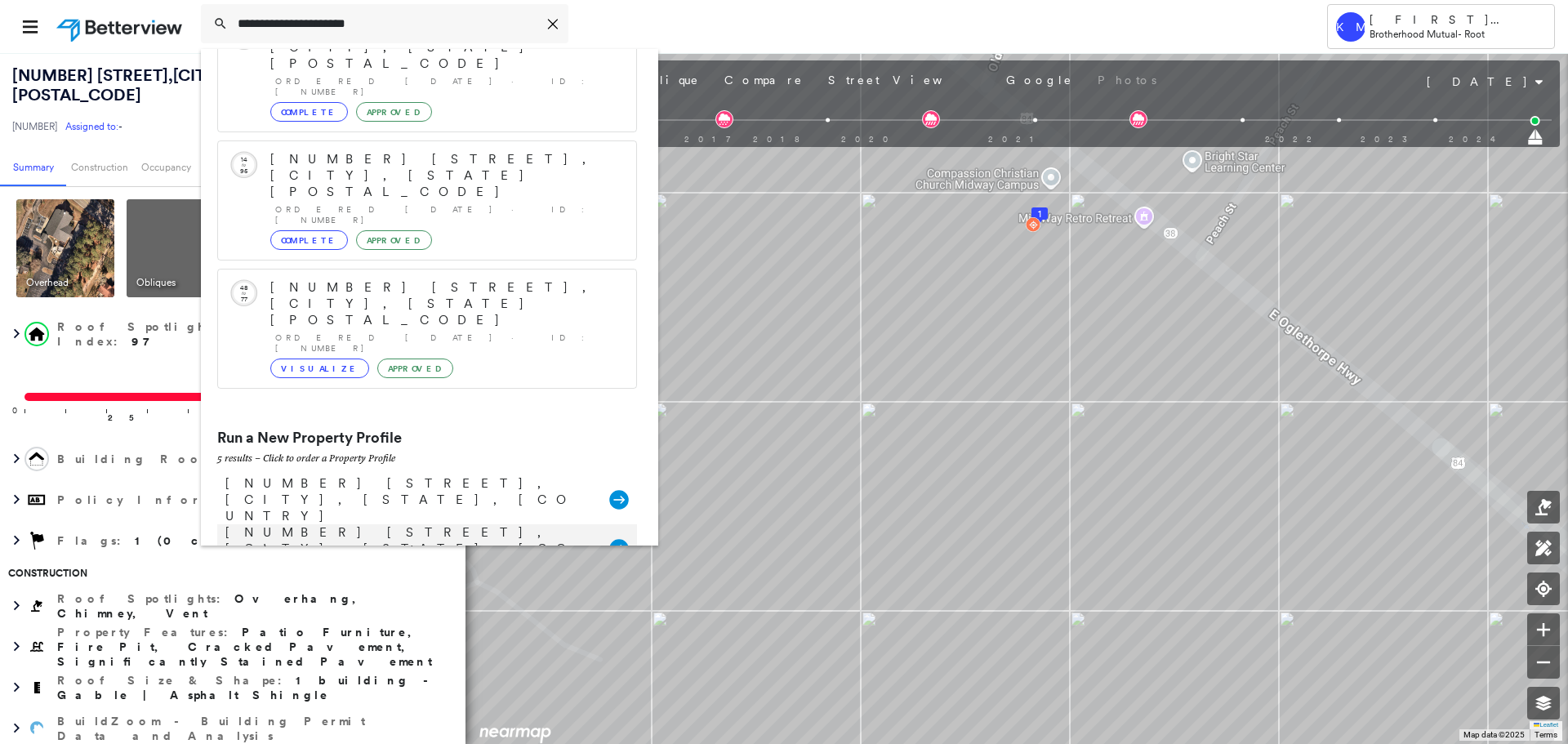 type on "**********" 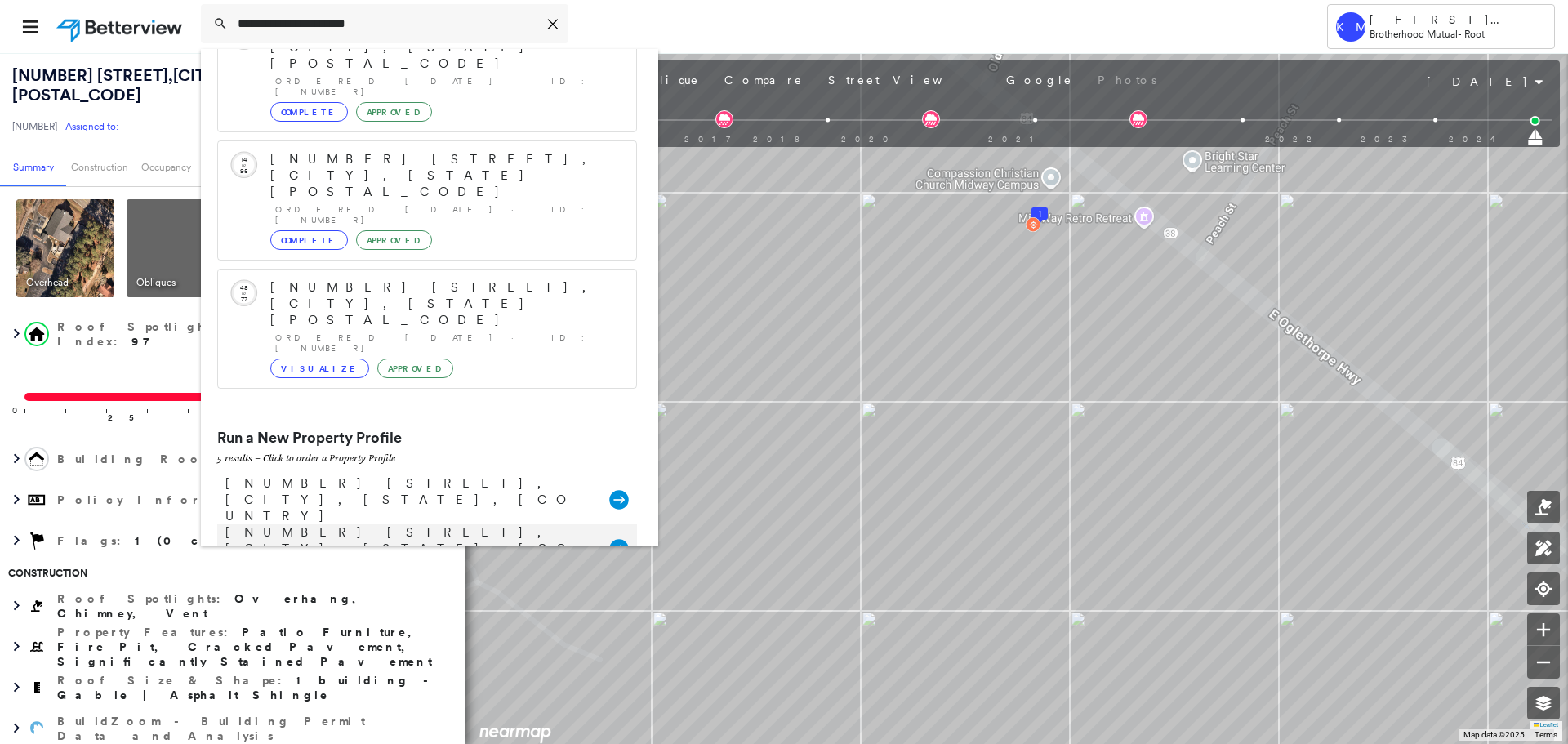 click on "[NUMBER] [STREET], [CITY], [STATE], [COUNTRY]" at bounding box center (409, 549) 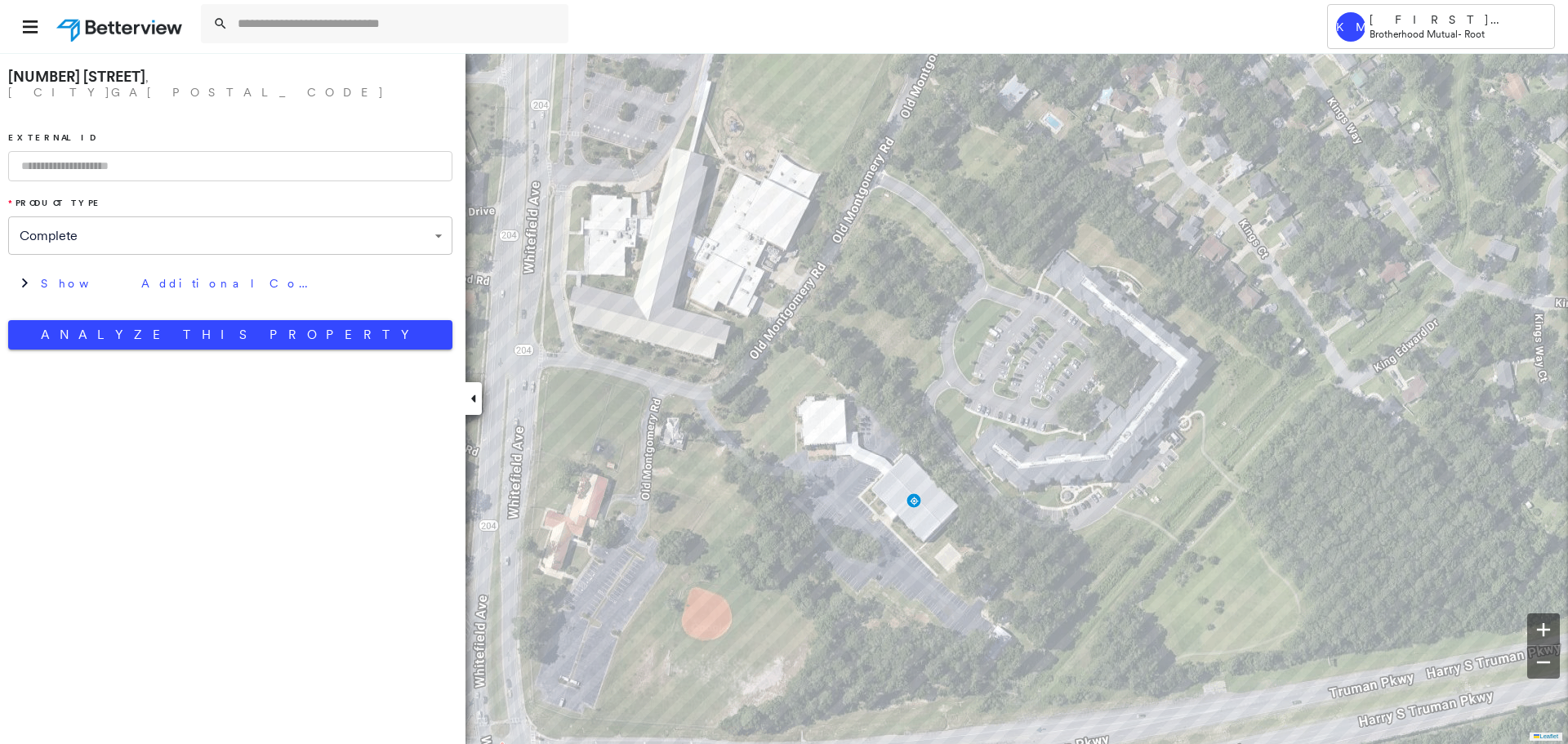 click at bounding box center (230, 166) 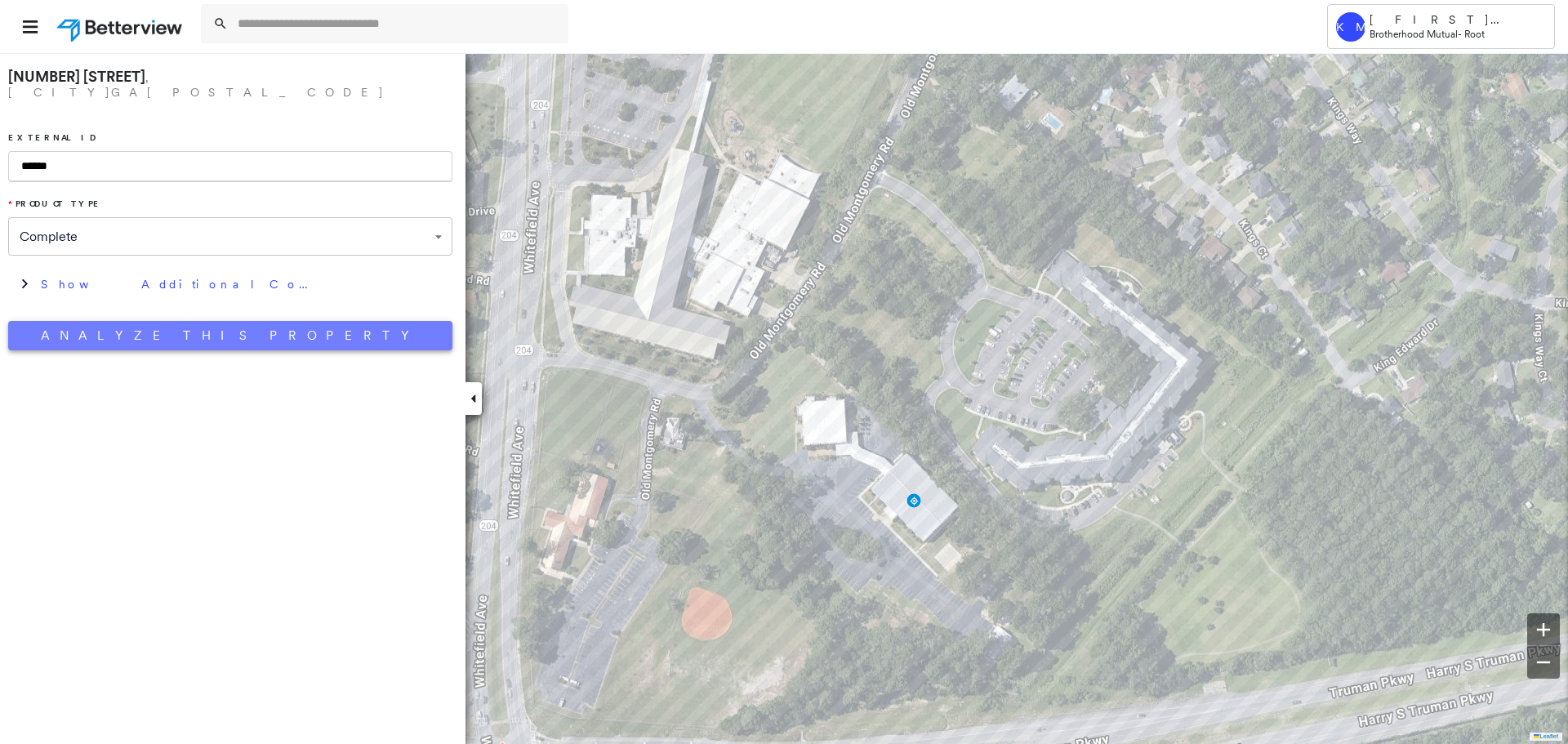 type on "******" 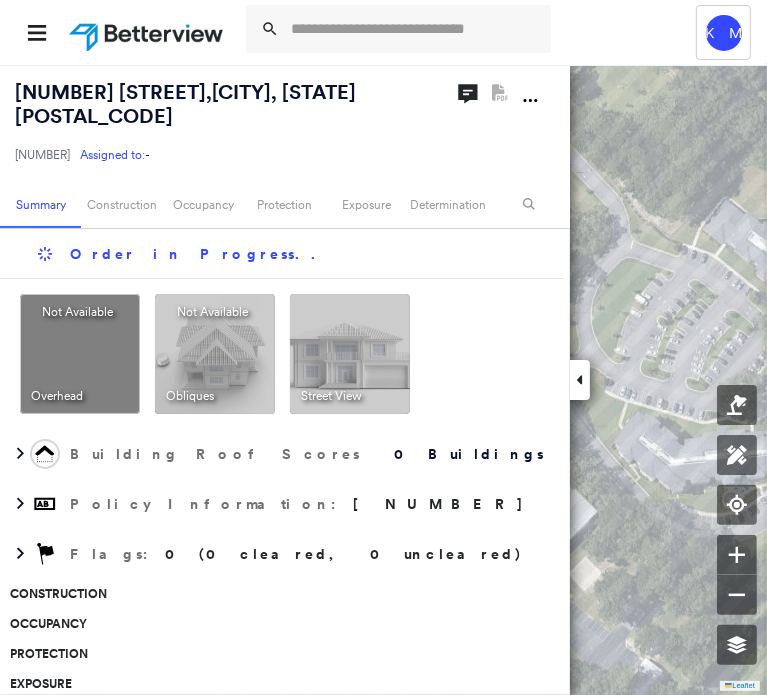 click at bounding box center [580, 380] 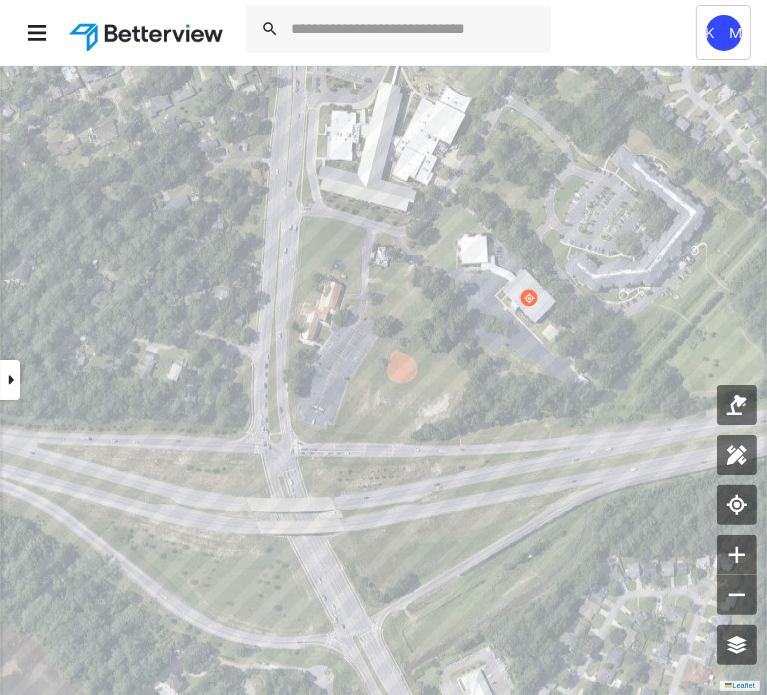 click 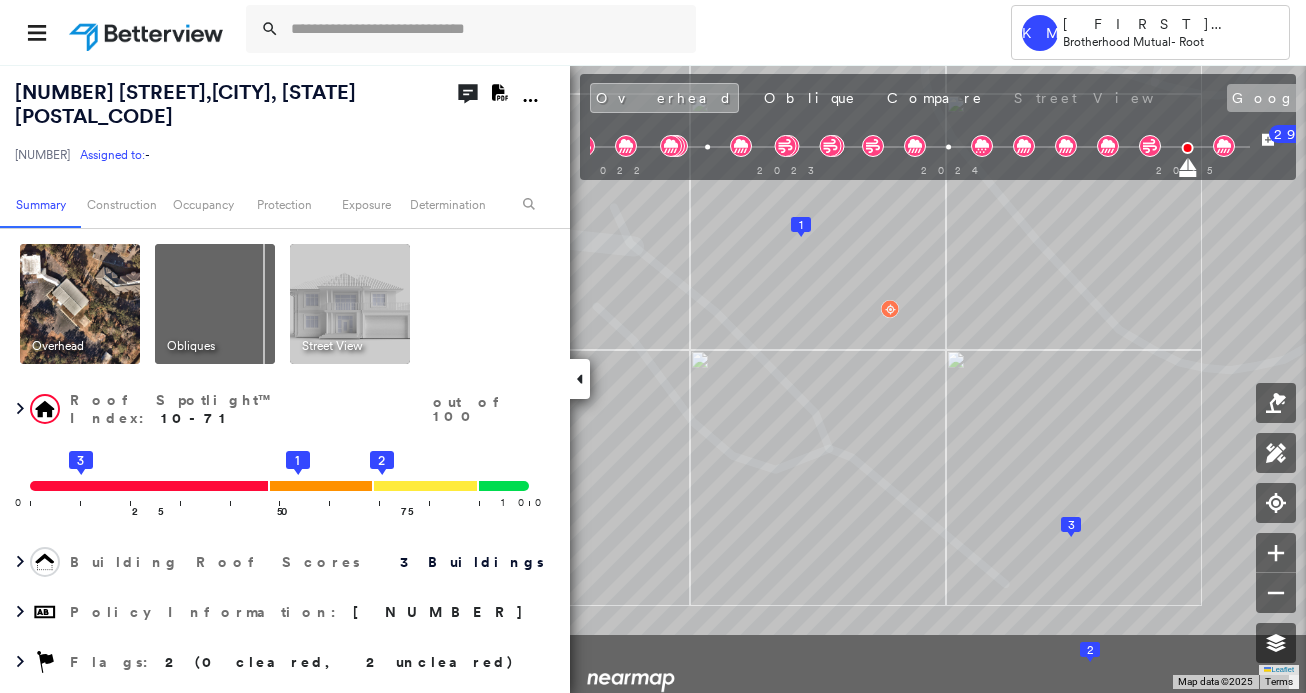click on "[NUMBER] [STREET] ,  [CITY], [STATE] [POSTAL_CODE] [NUMBER] Assigned to:  - Assigned to:  - [NUMBER] Assigned to:  - Open Comments Download PDF Report Summary Construction Occupancy Protection Exposure Determination Overhead Obliques Street View Roof Spotlight™ Index :  10-71 out of 100 0 100 25 3 50 75 2 1 Building Roof Scores 3 Buildings Policy Information :  [NUMBER] Flags :  2 (0 cleared, 2 uncleared) Construction Roof Spotlights :  Patching, Rust, Ponding, Staining, Overhang and 3 more Property Features :  Car, Water Hazard, Significantly Stained Pavement, Dumpster Roof Size & Shape :  3 buildings  BuildZoom - Building Permit Data and Analysis Occupancy Place Detail Smarty Streets - Surrounding Properties Protection Exposure Fire Path FEMA Risk Index Wind Wildfire Regional Hazard: 2   out of  5 Flood Regional Hazard: 3   out of  5 Additional Perils Tree Fall Risk:  Present   Determination Flags :  2 (0 cleared, 2 uncleared) Uncleared Flags (2) Cleared Flags  (0) Low Low Priority Flagged 08/06/[YEAR] Clear High Clear" at bounding box center (653, 378) 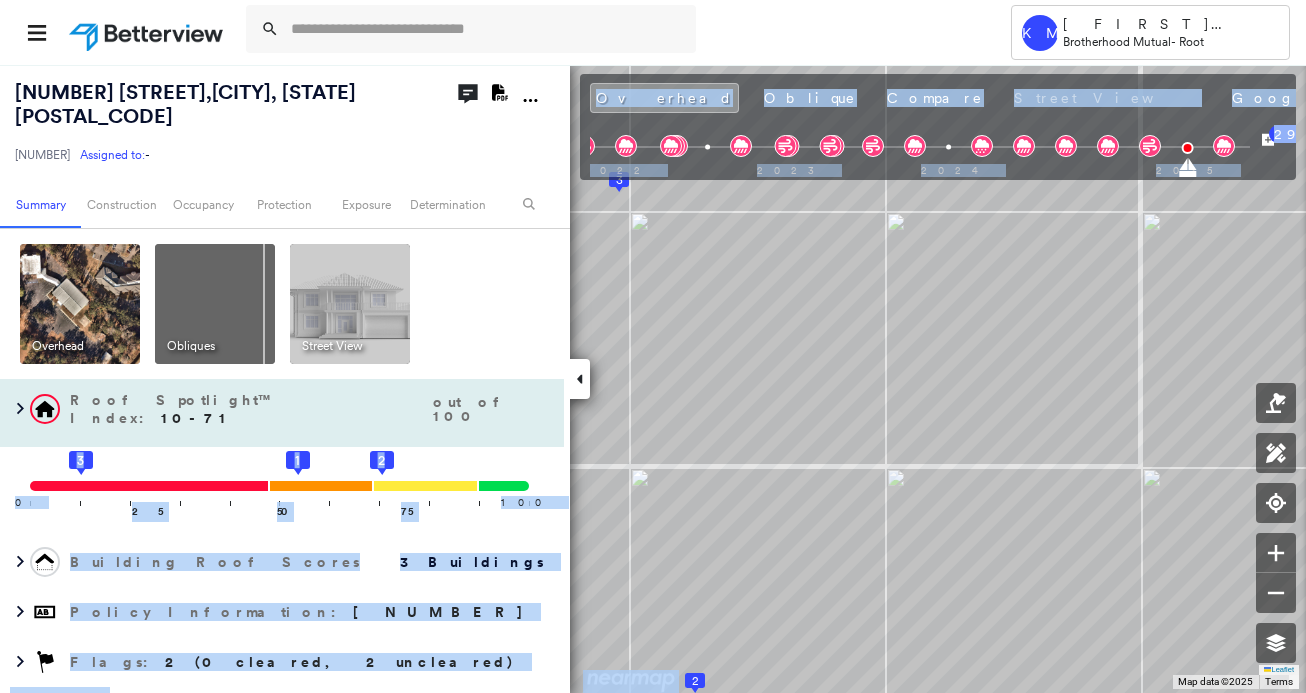 click on "[NUMBER] [STREET] ,  [CITY], [STATE] [POSTAL_CODE] [NUMBER] Assigned to:  - Assigned to:  - [NUMBER] Assigned to:  - Open Comments Download PDF Report Summary Construction Occupancy Protection Exposure Determination Overhead Obliques Street View Roof Spotlight™ Index :  10-71 out of 100 0 100 25 3 50 75 2 1 Building Roof Scores 3 Buildings Policy Information :  [NUMBER] Flags :  2 (0 cleared, 2 uncleared) Construction Roof Spotlights :  Patching, Rust, Ponding, Staining, Overhang and 3 more Property Features :  Car, Water Hazard, Significantly Stained Pavement, Dumpster Roof Size & Shape :  3 buildings  BuildZoom - Building Permit Data and Analysis Occupancy Place Detail Smarty Streets - Surrounding Properties Protection Exposure Fire Path FEMA Risk Index Wind Wildfire Regional Hazard: 2   out of  5 Flood Regional Hazard: 3   out of  5 Additional Perils Tree Fall Risk:  Present   Determination Flags :  2 (0 cleared, 2 uncleared) Uncleared Flags (2) Cleared Flags  (0) Low Low Priority Flagged 08/06/[YEAR] Clear High Clear" at bounding box center (653, 378) 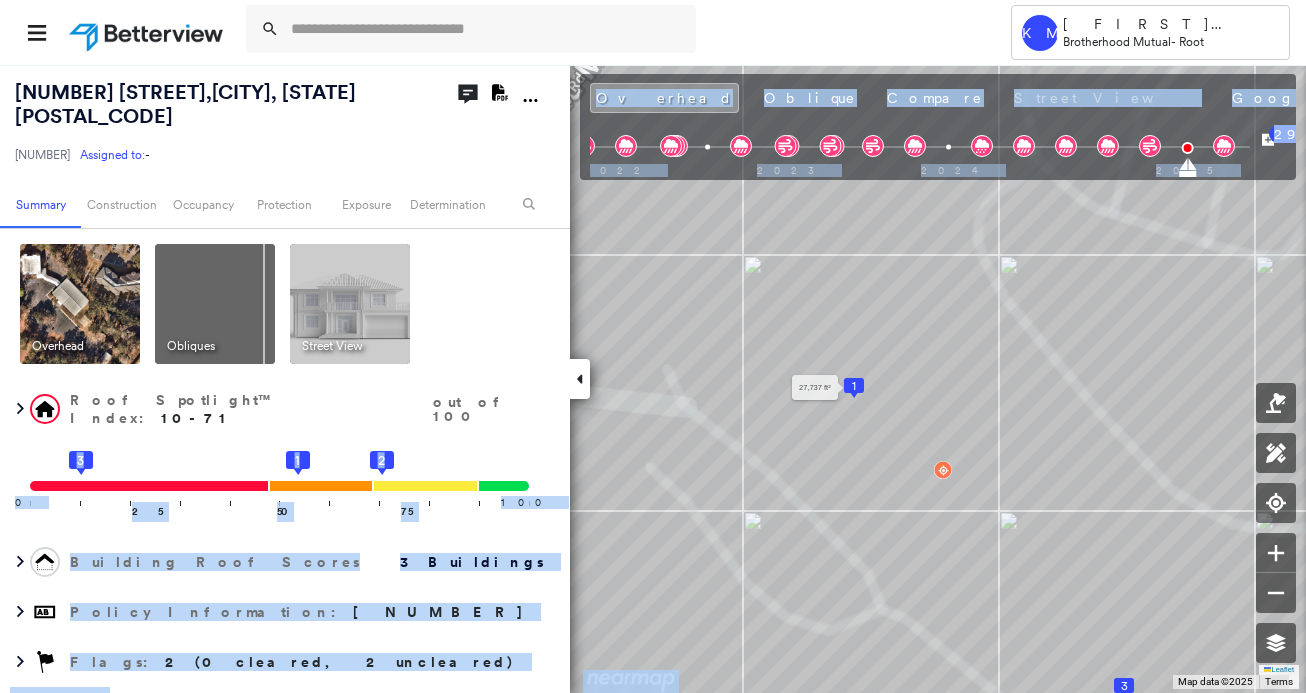 click on "1" at bounding box center [854, 386] 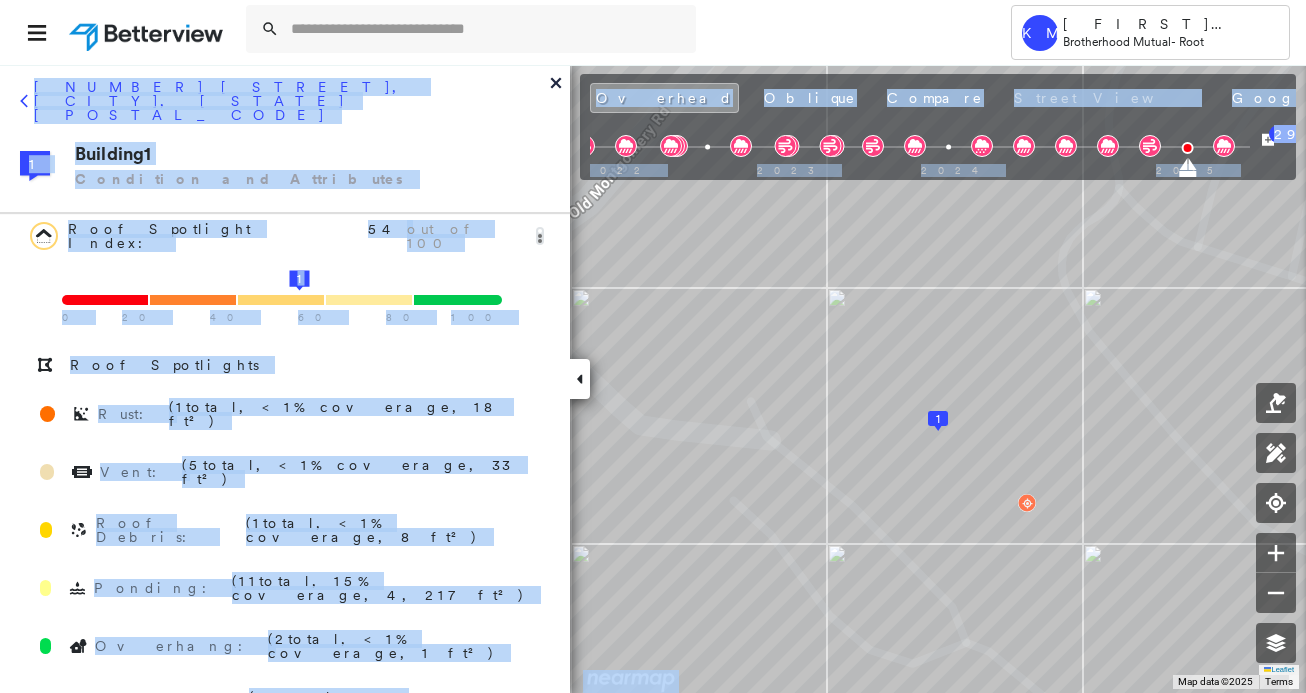 click on "Roof Spotlights" at bounding box center [282, 365] 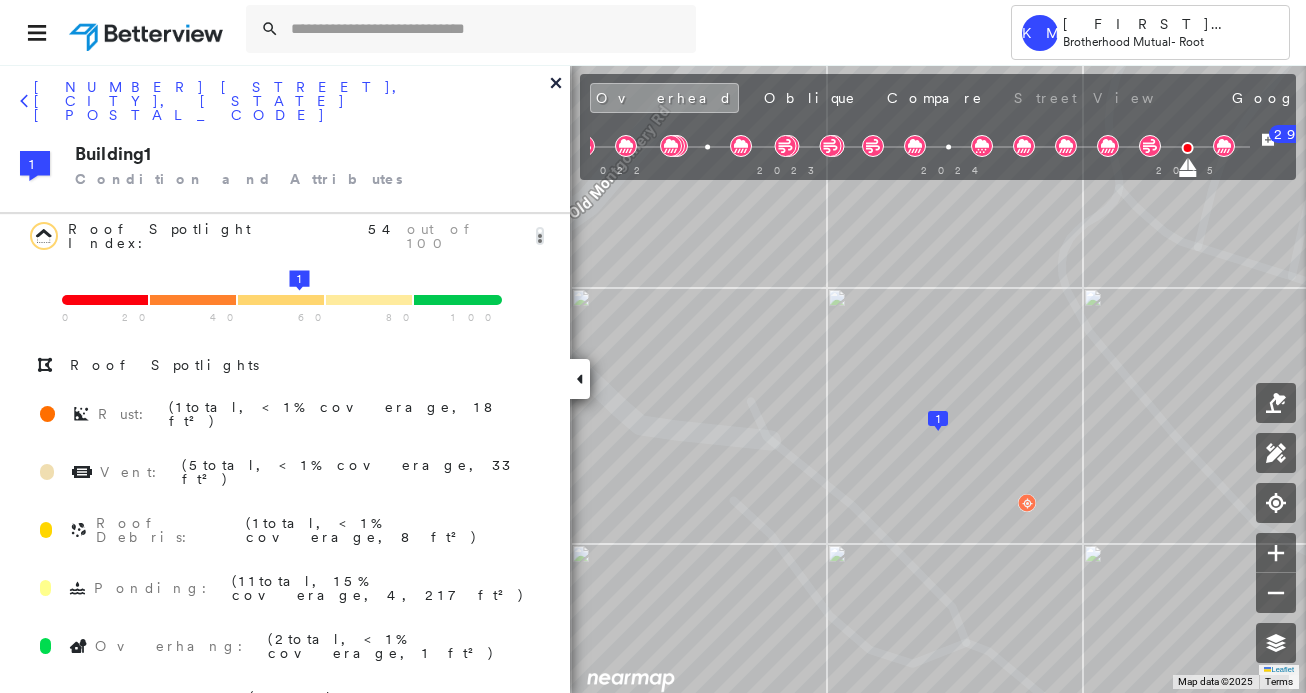 click on "0 20 40 60 80 100 1" at bounding box center [282, 295] 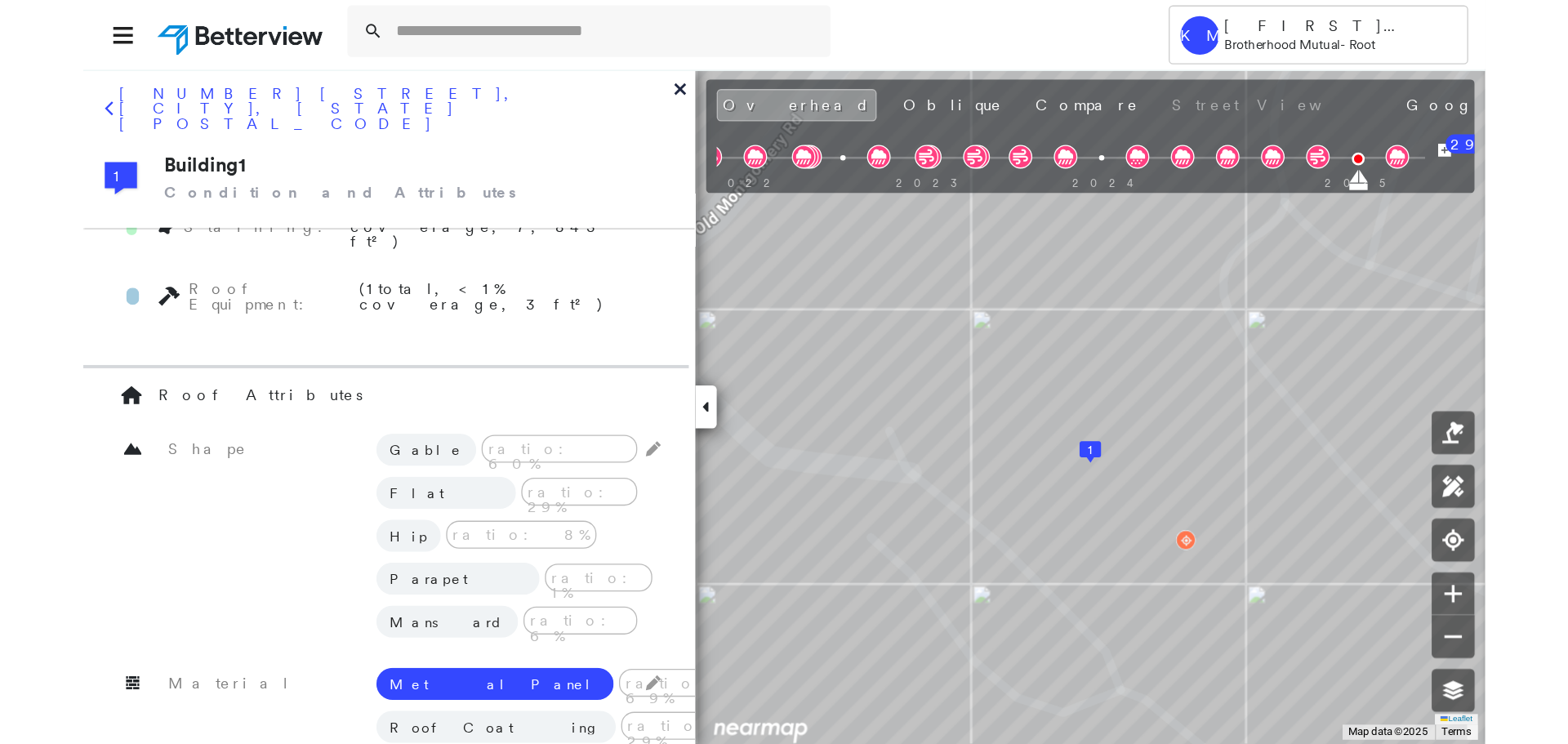 scroll, scrollTop: 0, scrollLeft: 0, axis: both 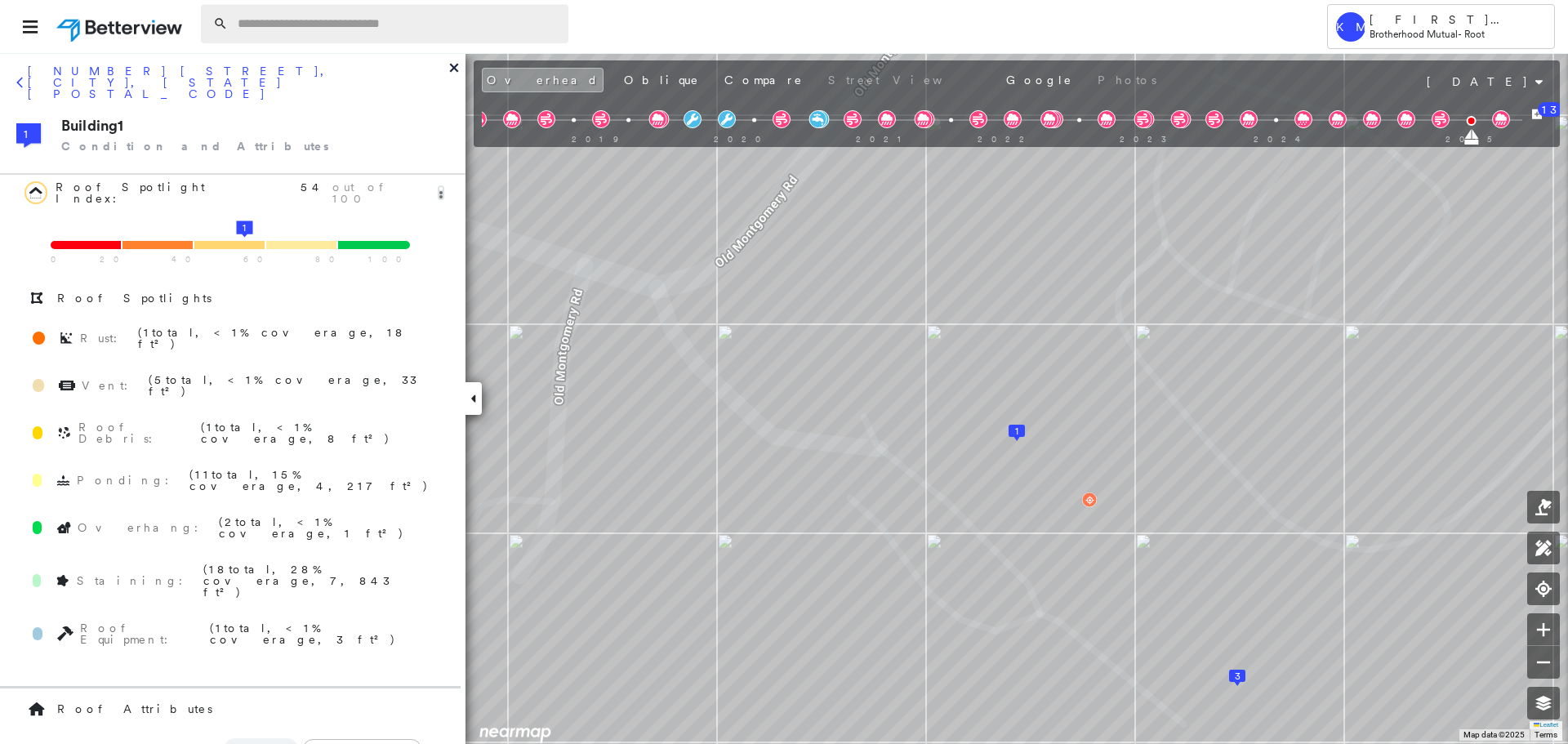 click at bounding box center [398, 24] 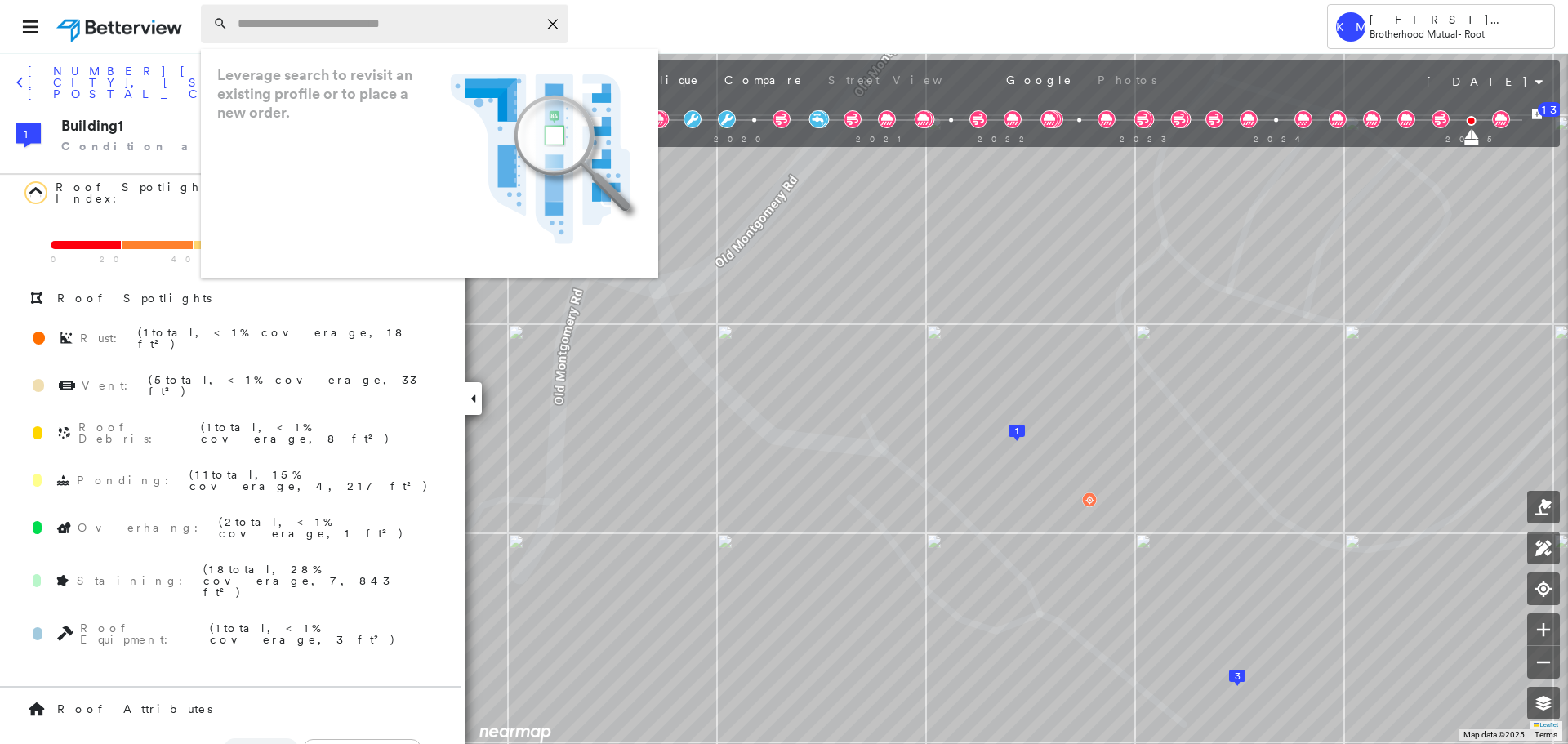 paste on "**********" 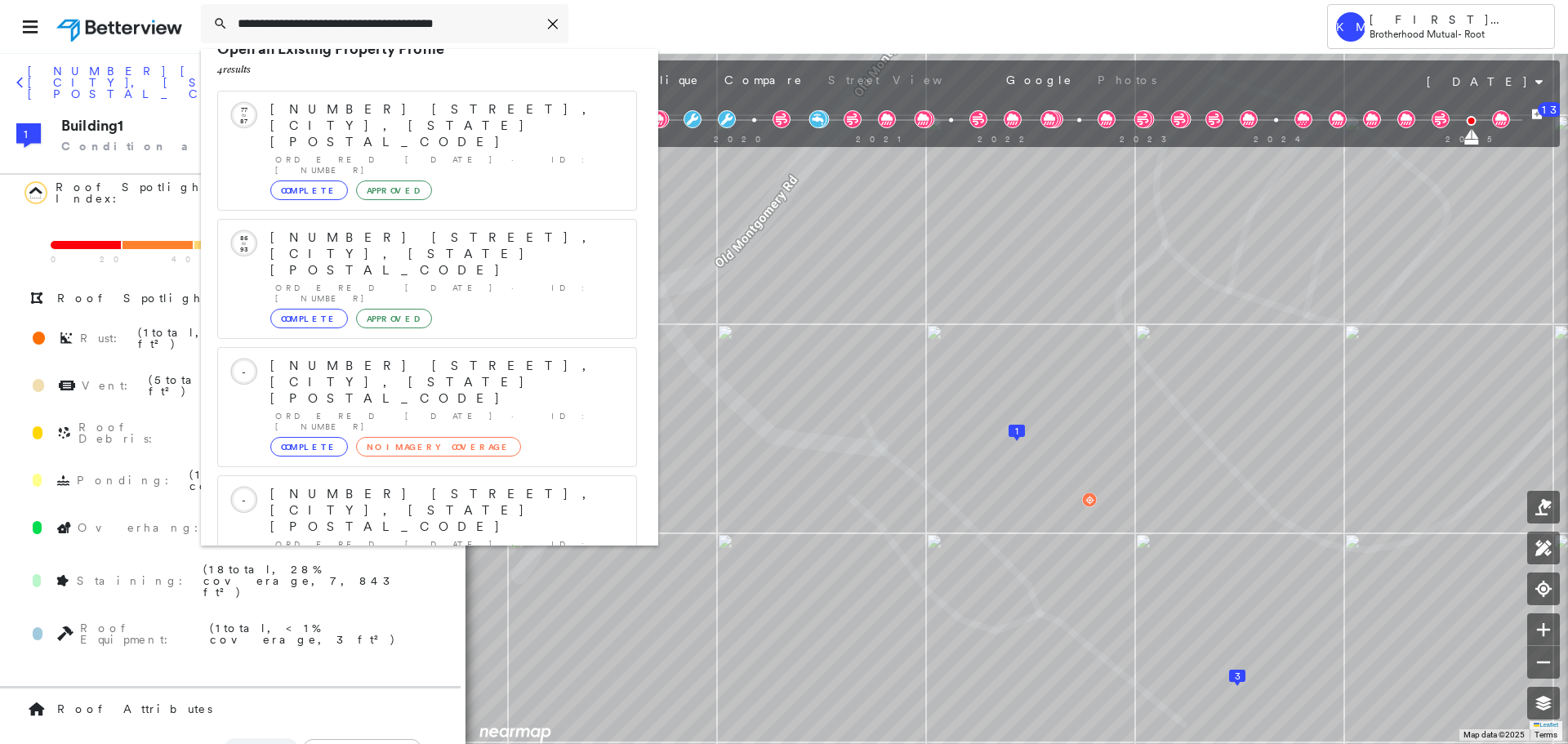 scroll, scrollTop: 47, scrollLeft: 0, axis: vertical 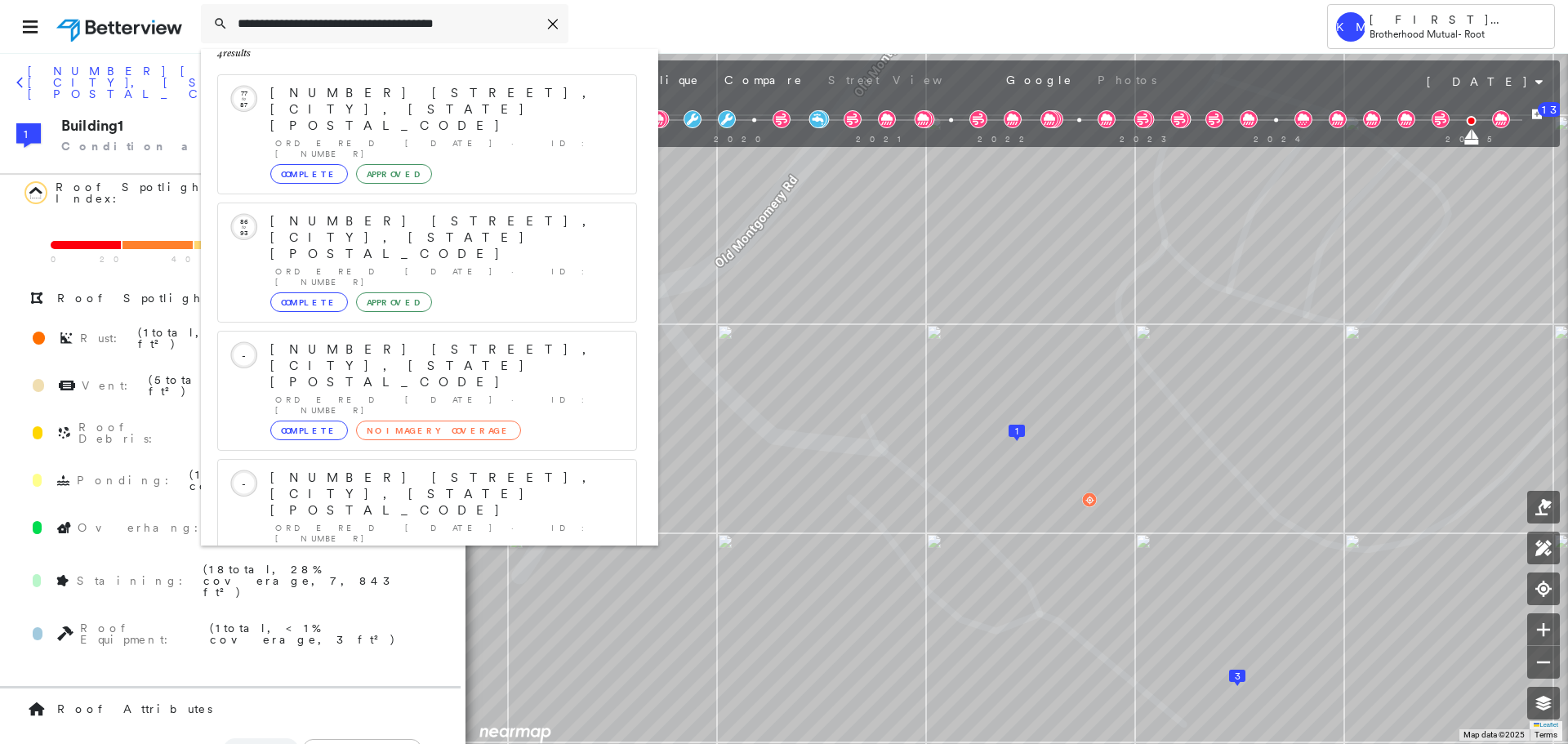 type on "**********" 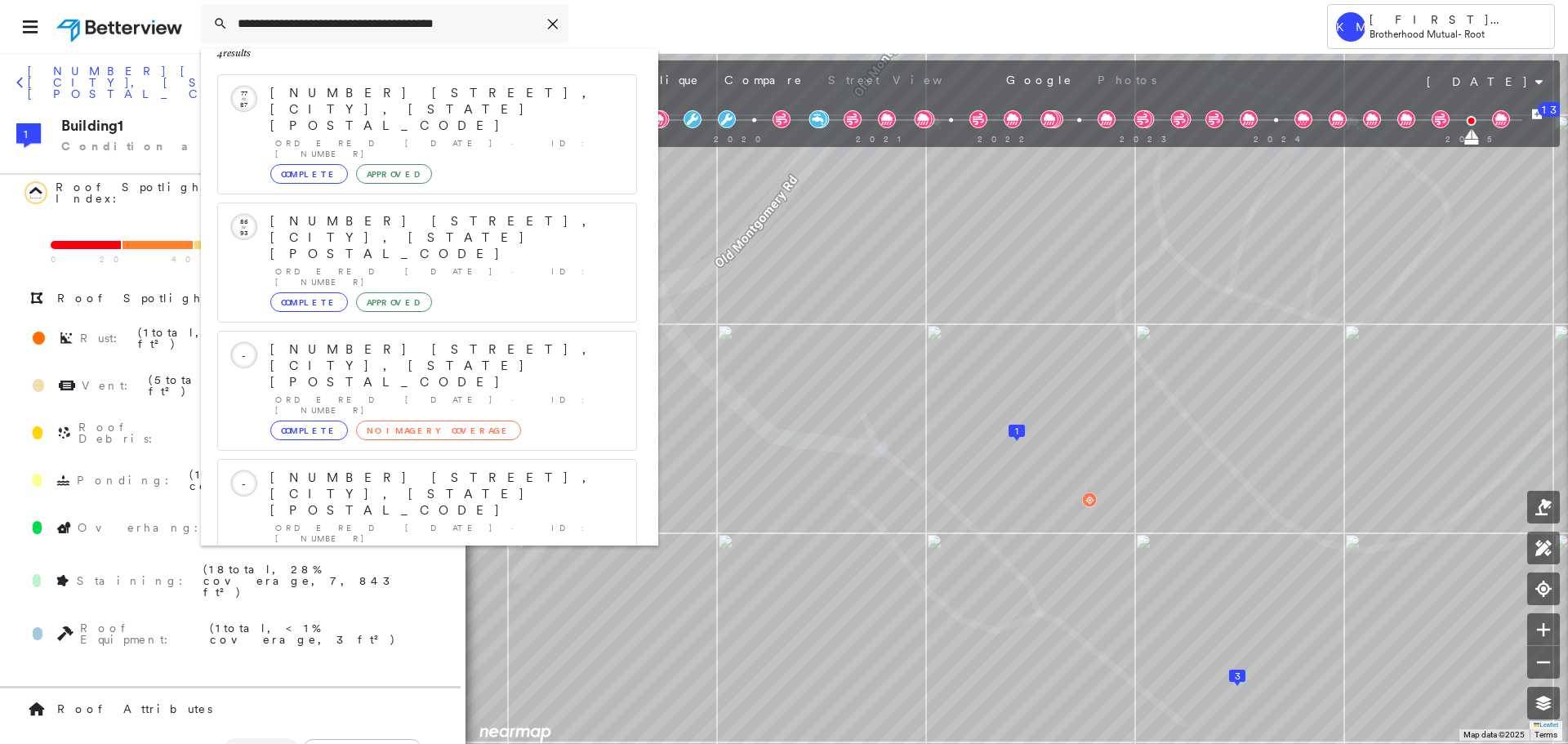 click on "[NUMBER] [STREET], [CITY], [STATE] [POSTAL_CODE]" at bounding box center [409, 690] 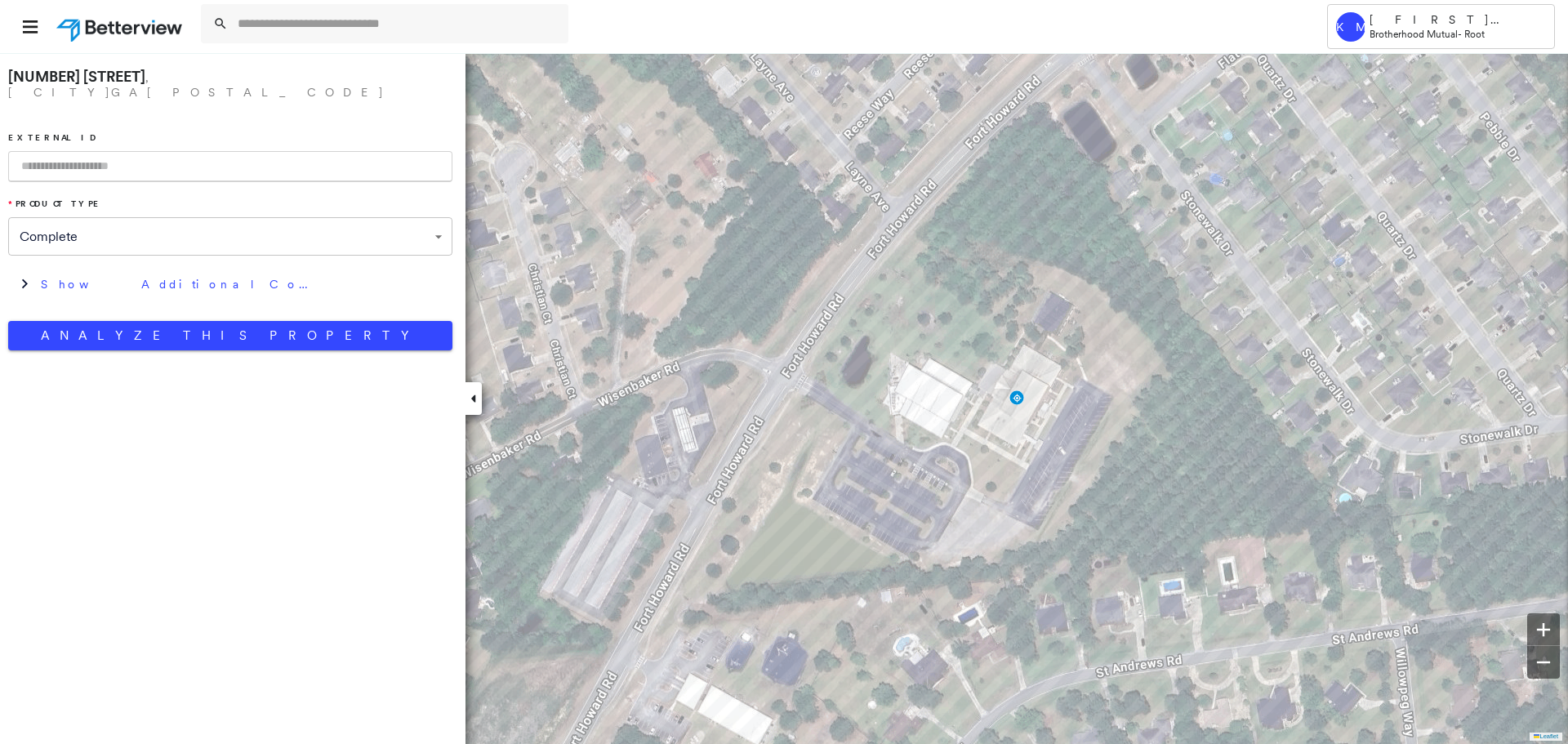 click at bounding box center [230, 167] 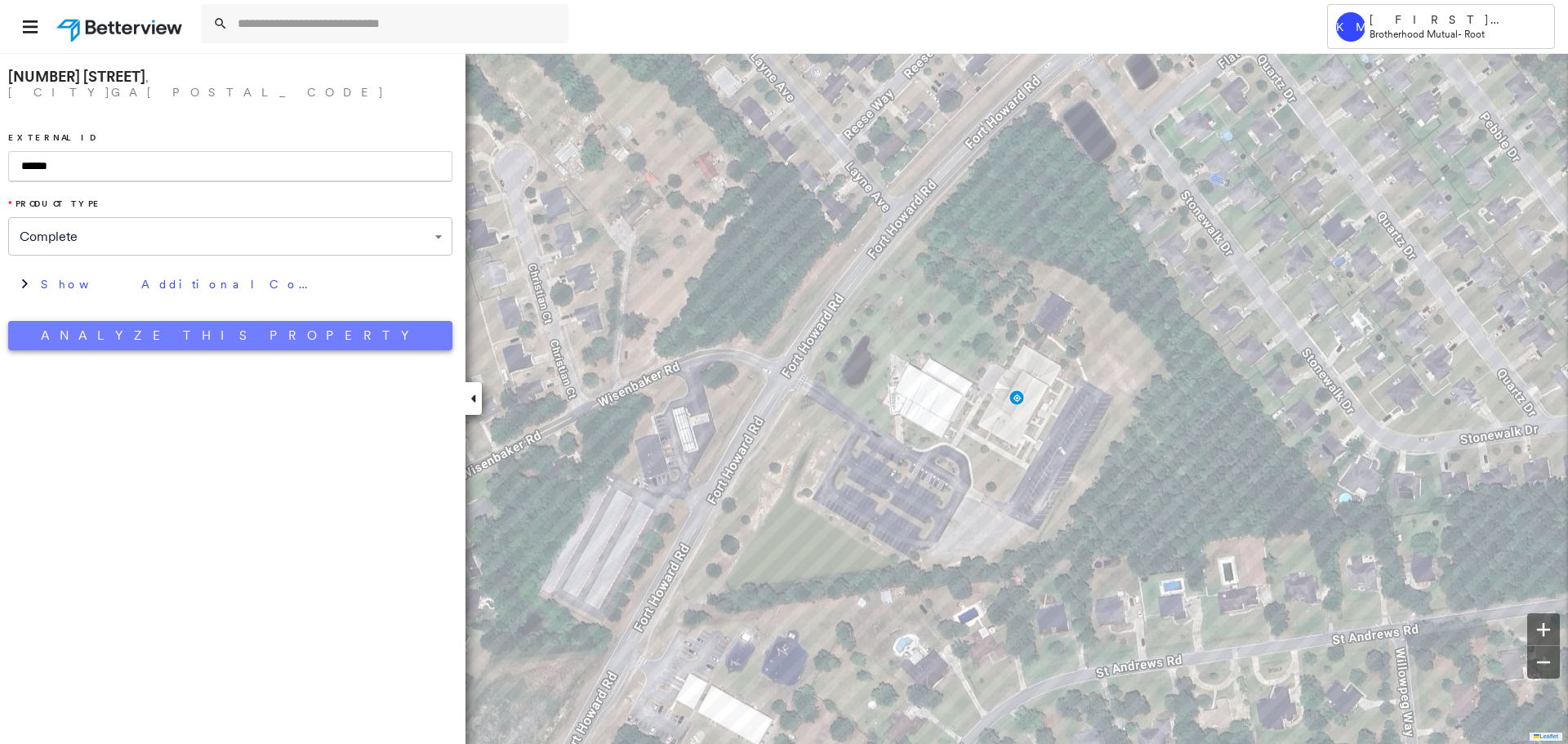 type on "******" 